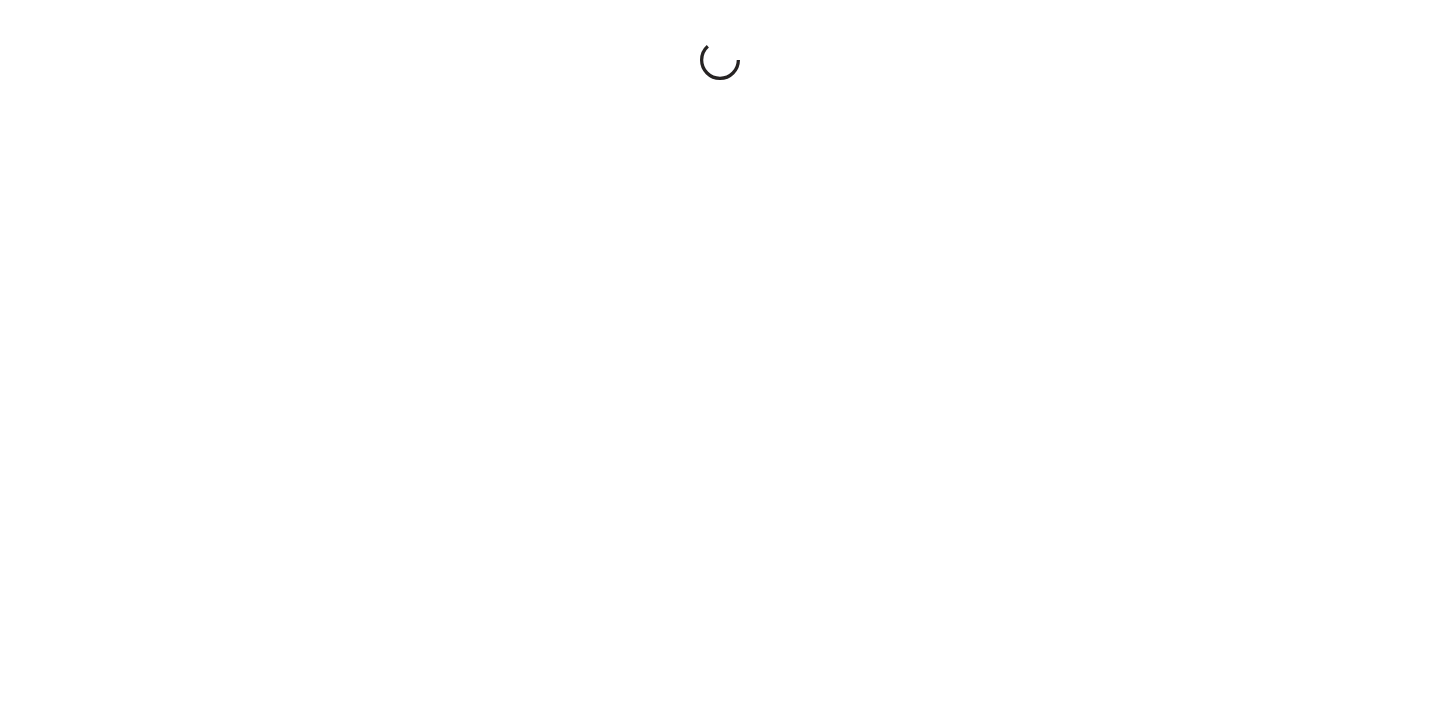 scroll, scrollTop: 0, scrollLeft: 0, axis: both 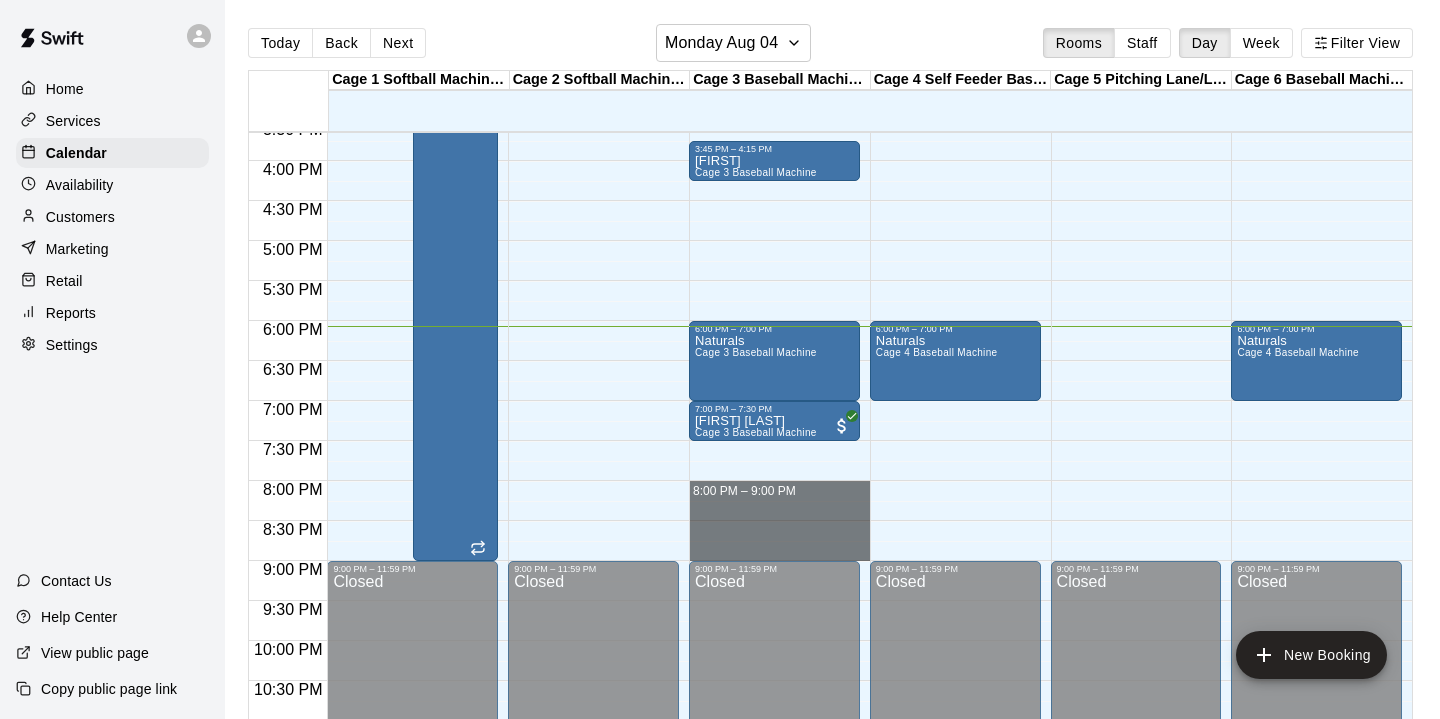 drag, startPoint x: 795, startPoint y: 544, endPoint x: 787, endPoint y: 499, distance: 45.705578 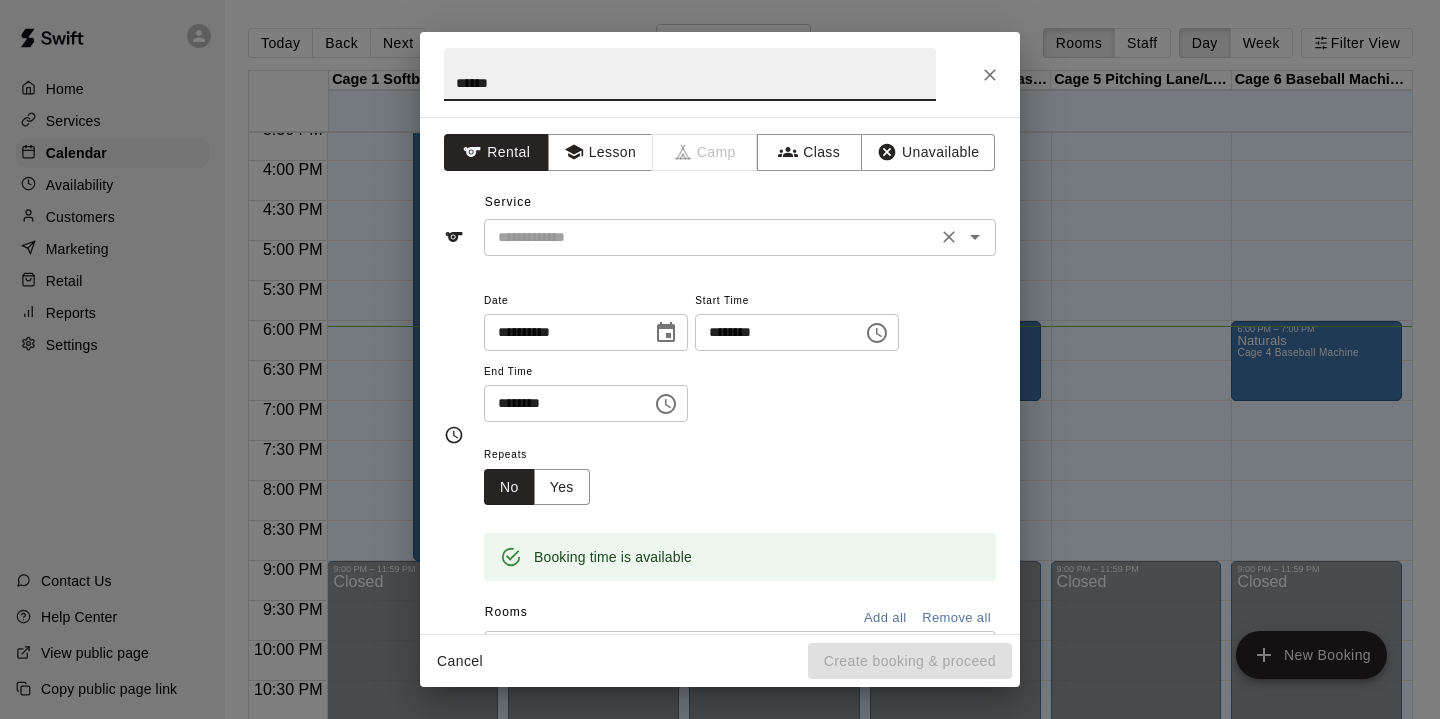 click on "​" at bounding box center (740, 237) 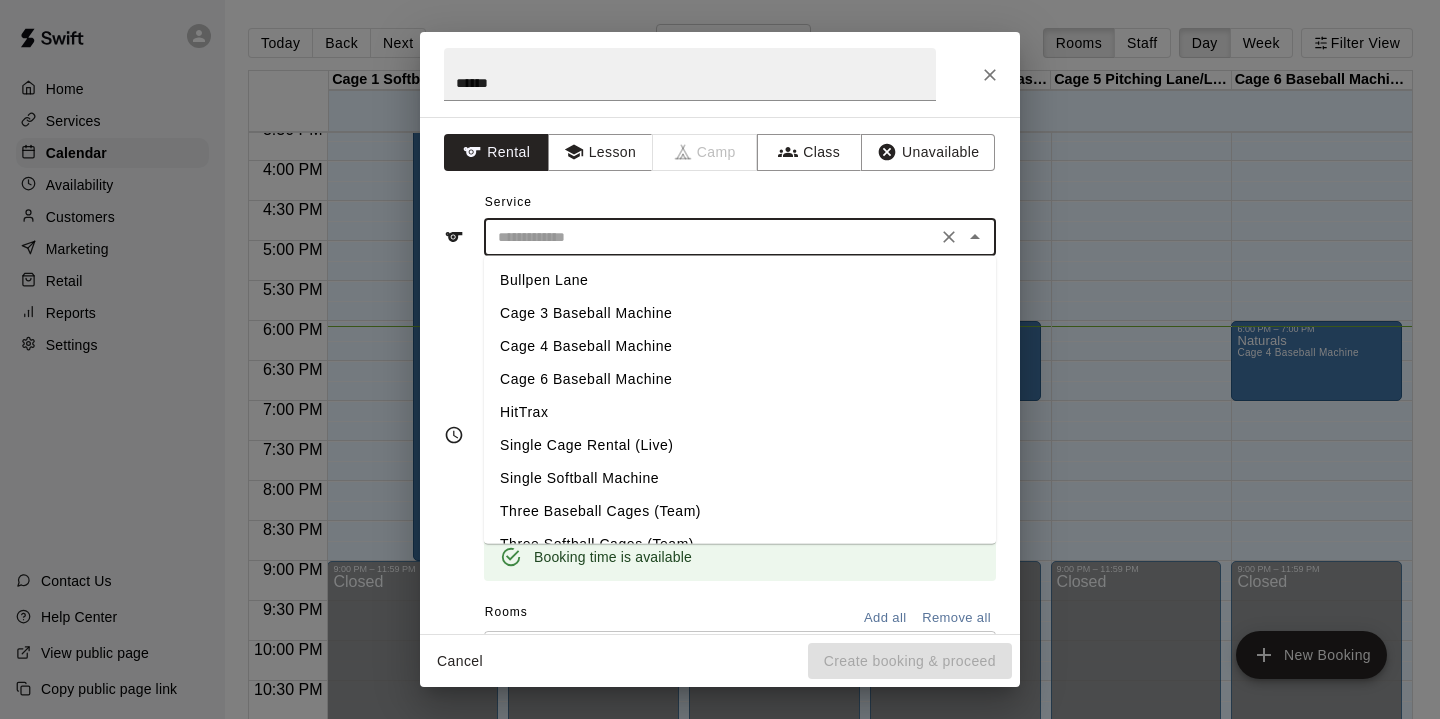 click on "Single Cage Rental (Live)" at bounding box center (740, 445) 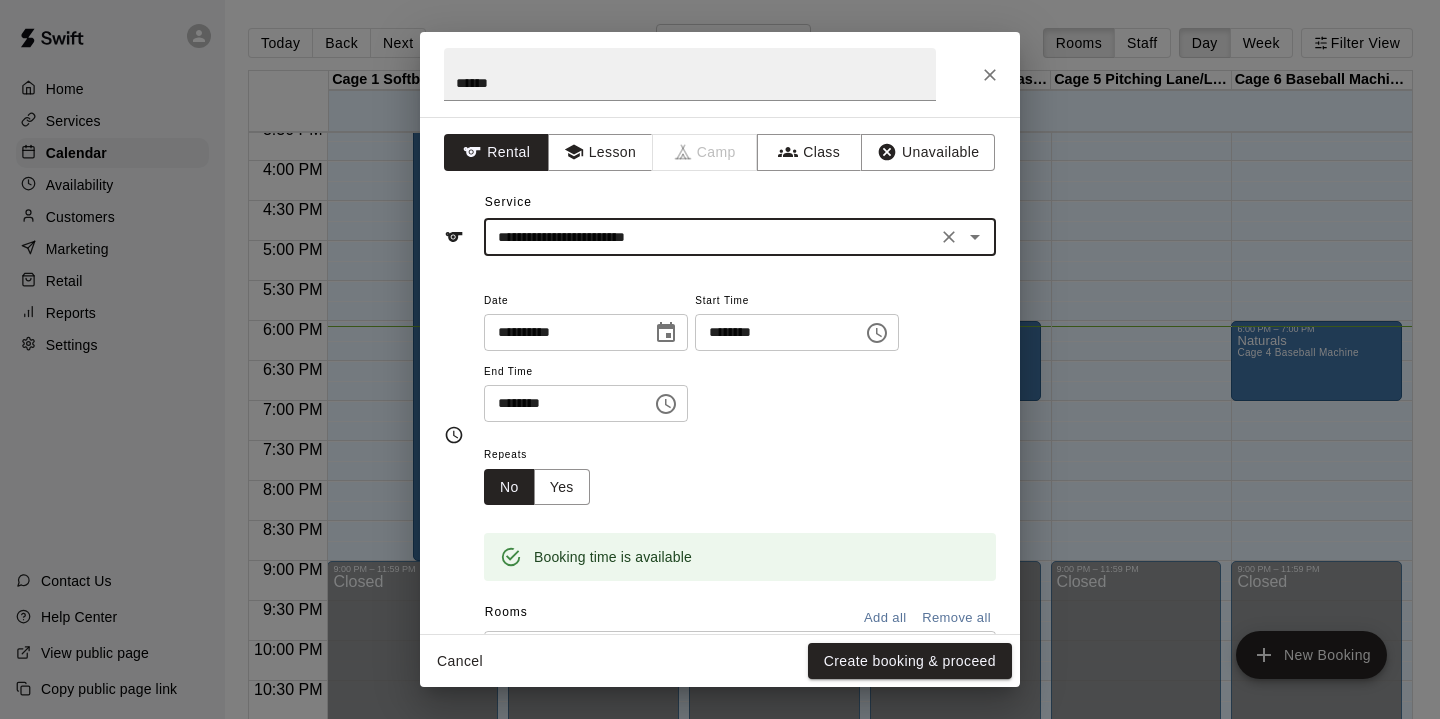 scroll, scrollTop: 362, scrollLeft: 0, axis: vertical 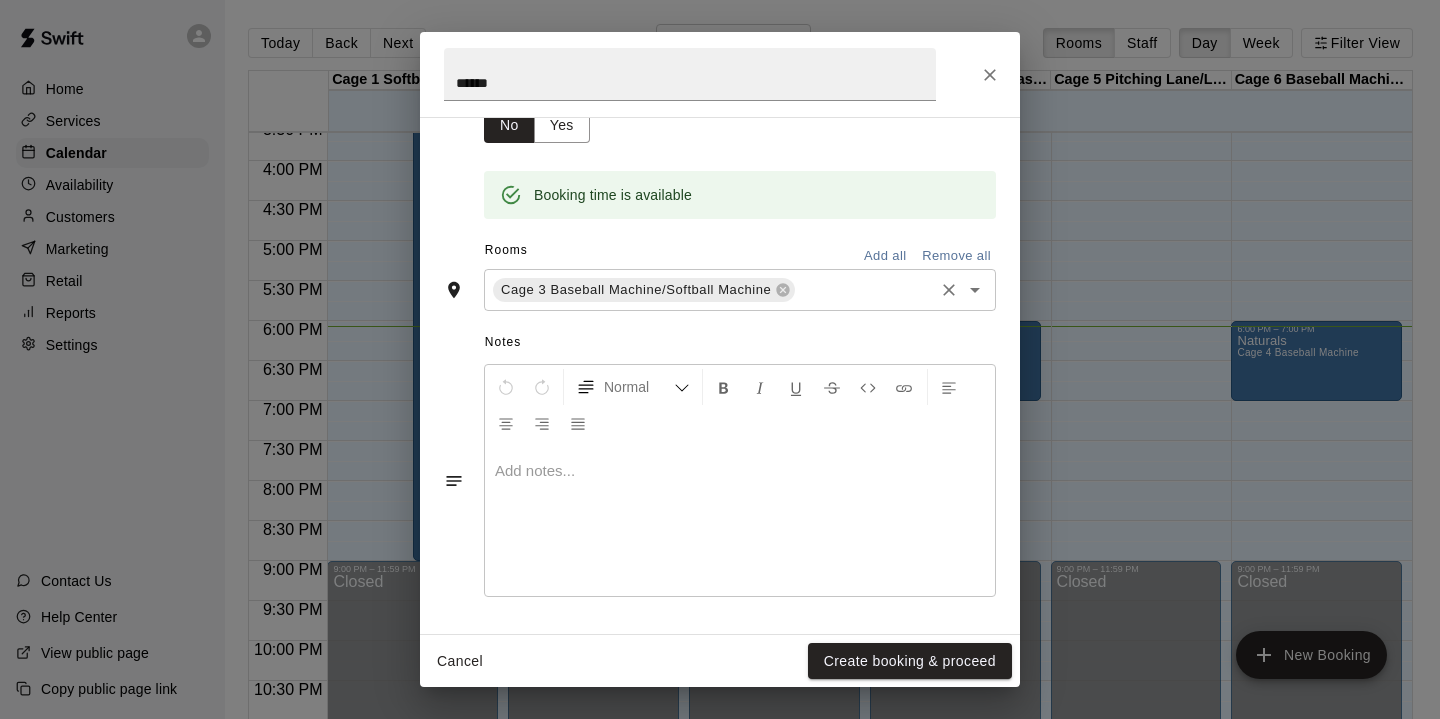 click on "Cage 3 Baseball Machine/Softball Machine ​" at bounding box center [740, 290] 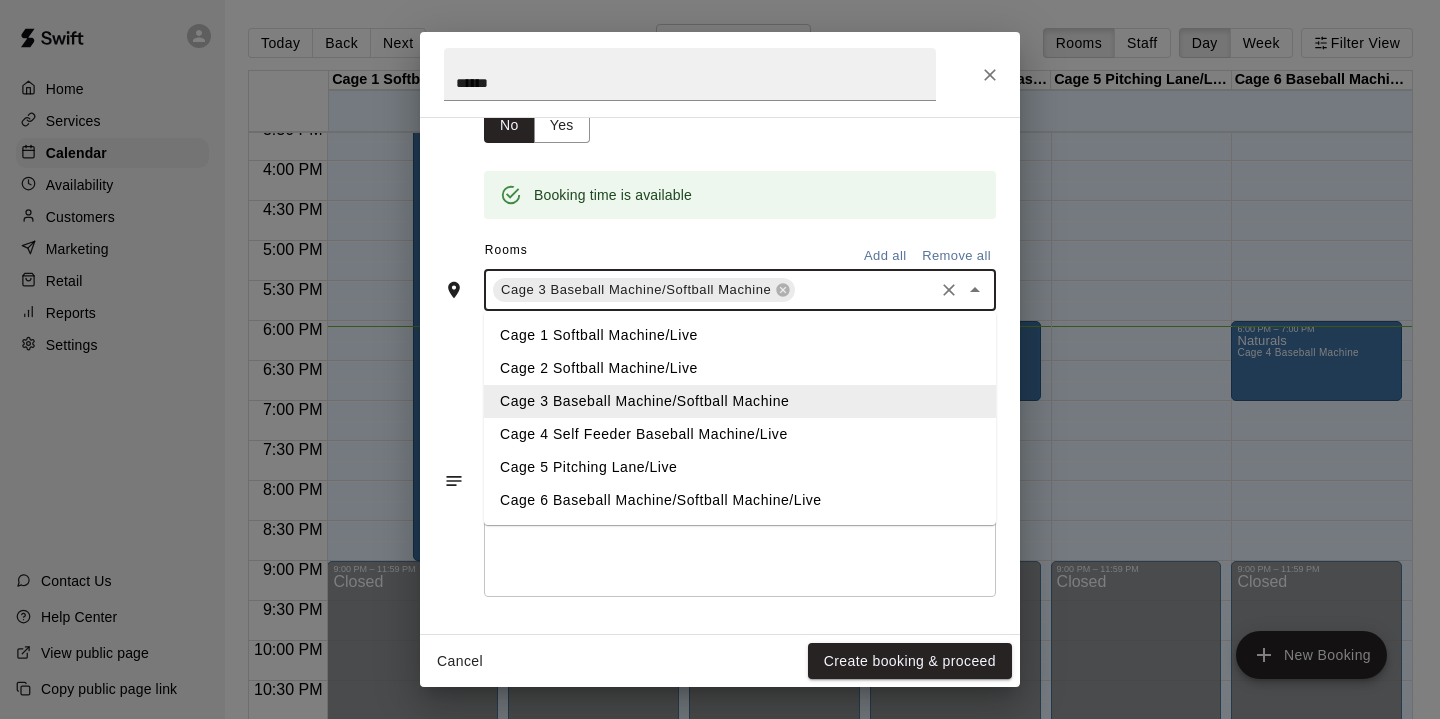click on "Cage 2 Softball Machine/Live" at bounding box center (740, 368) 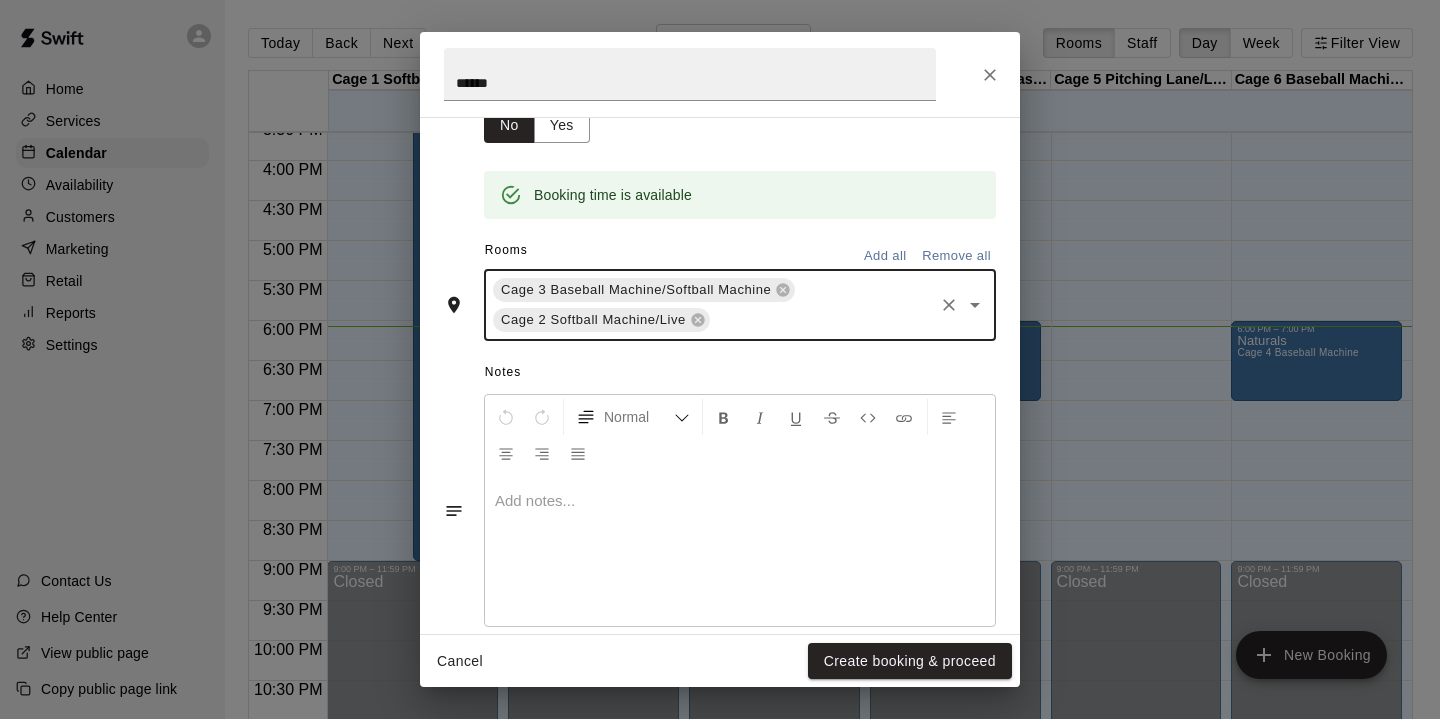 click at bounding box center (822, 320) 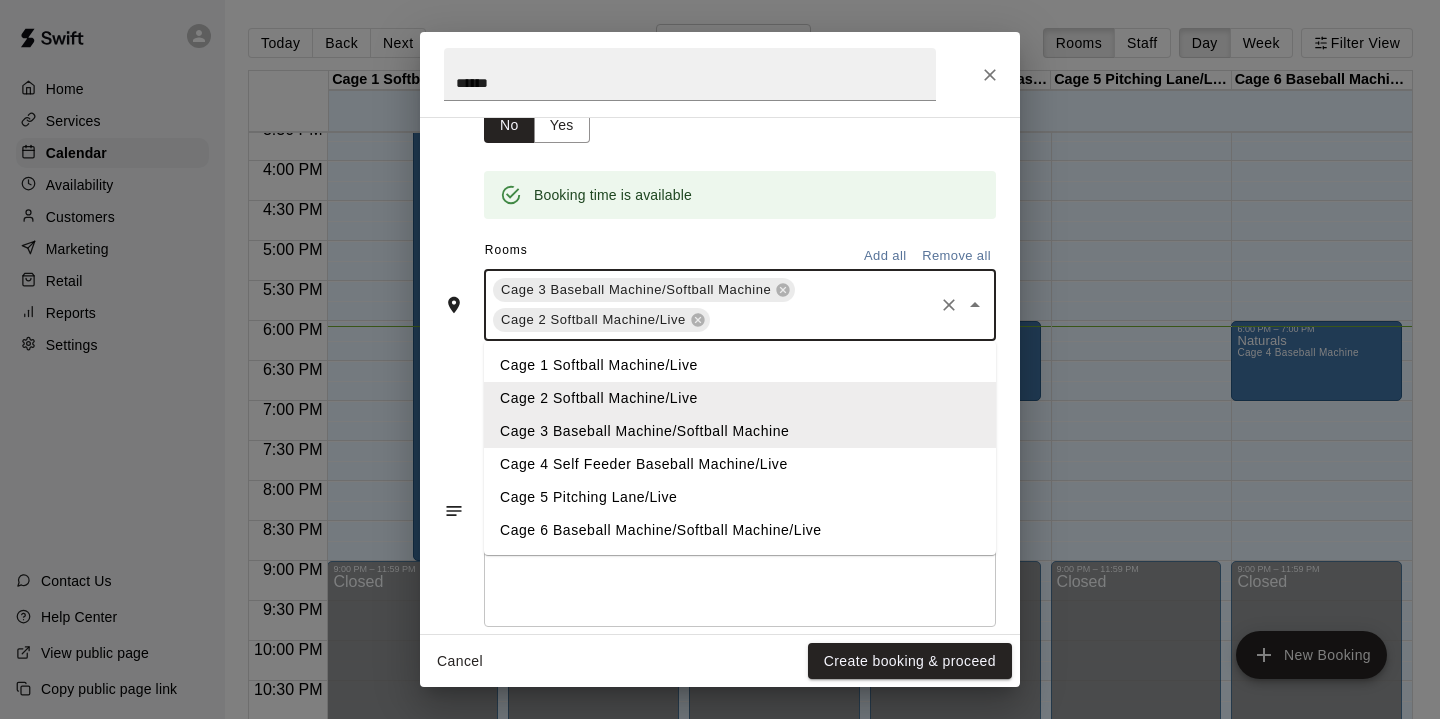 click on "Cage 4 Self Feeder Baseball Machine/Live" at bounding box center (740, 464) 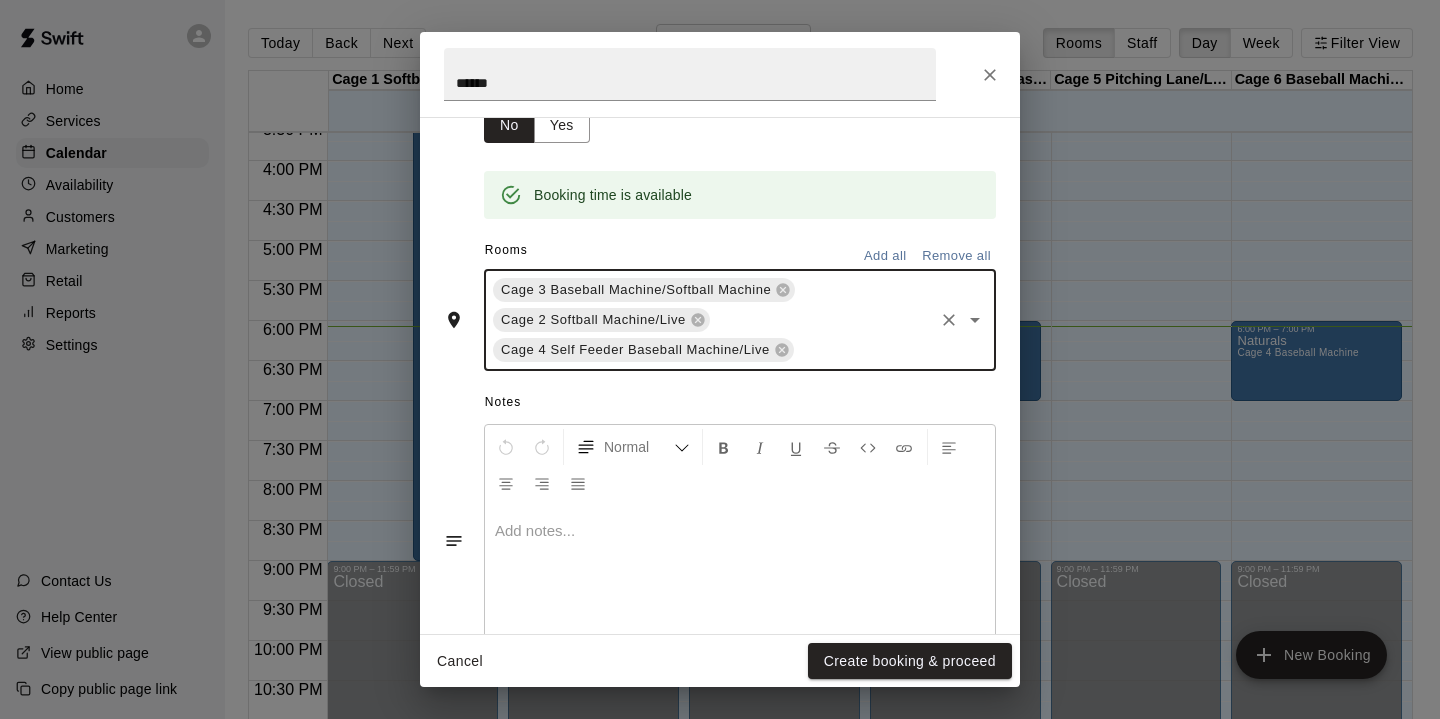 click on "Cage 3 Baseball Machine/Softball Machine Cage 2 Softball Machine/Live Cage 4 Self Feeder Baseball Machine/Live ​" at bounding box center (740, 320) 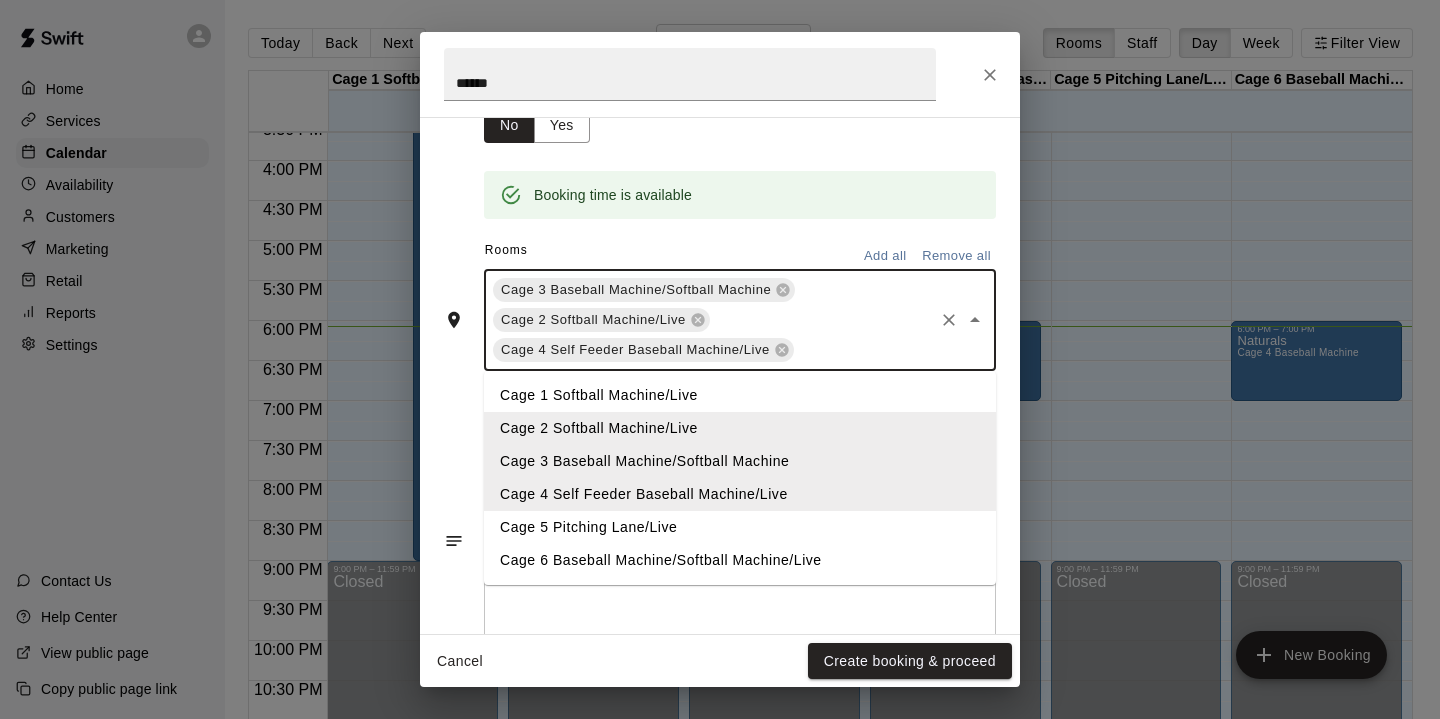 click on "Cage 5 Pitching Lane/Live" at bounding box center (740, 527) 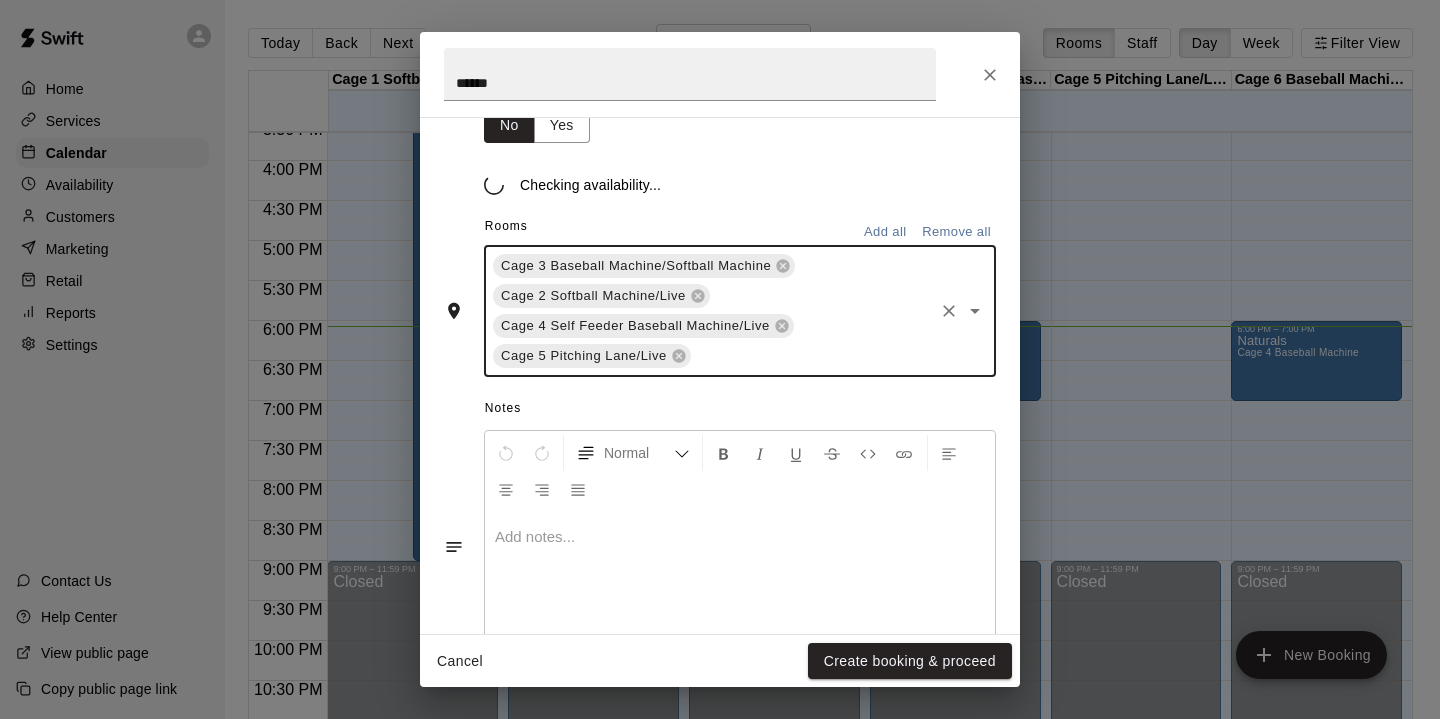 click on "Cage 3 Baseball Machine/Softball Machine Cage 2 Softball Machine/Live Cage 4 Self Feeder Baseball Machine/Live Cage 5 Pitching Lane/Live ​" at bounding box center [740, 311] 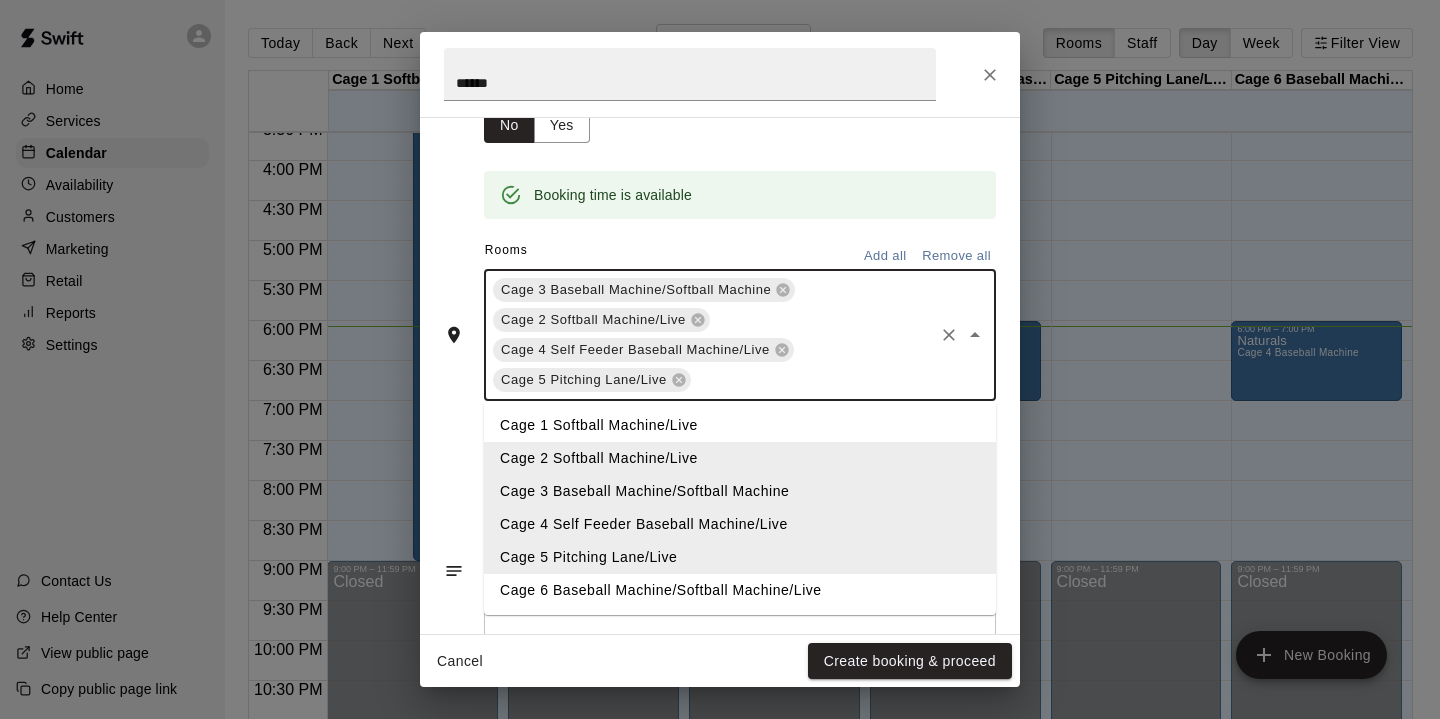 click on "Cage 6 Baseball Machine/Softball Machine/Live" at bounding box center (740, 590) 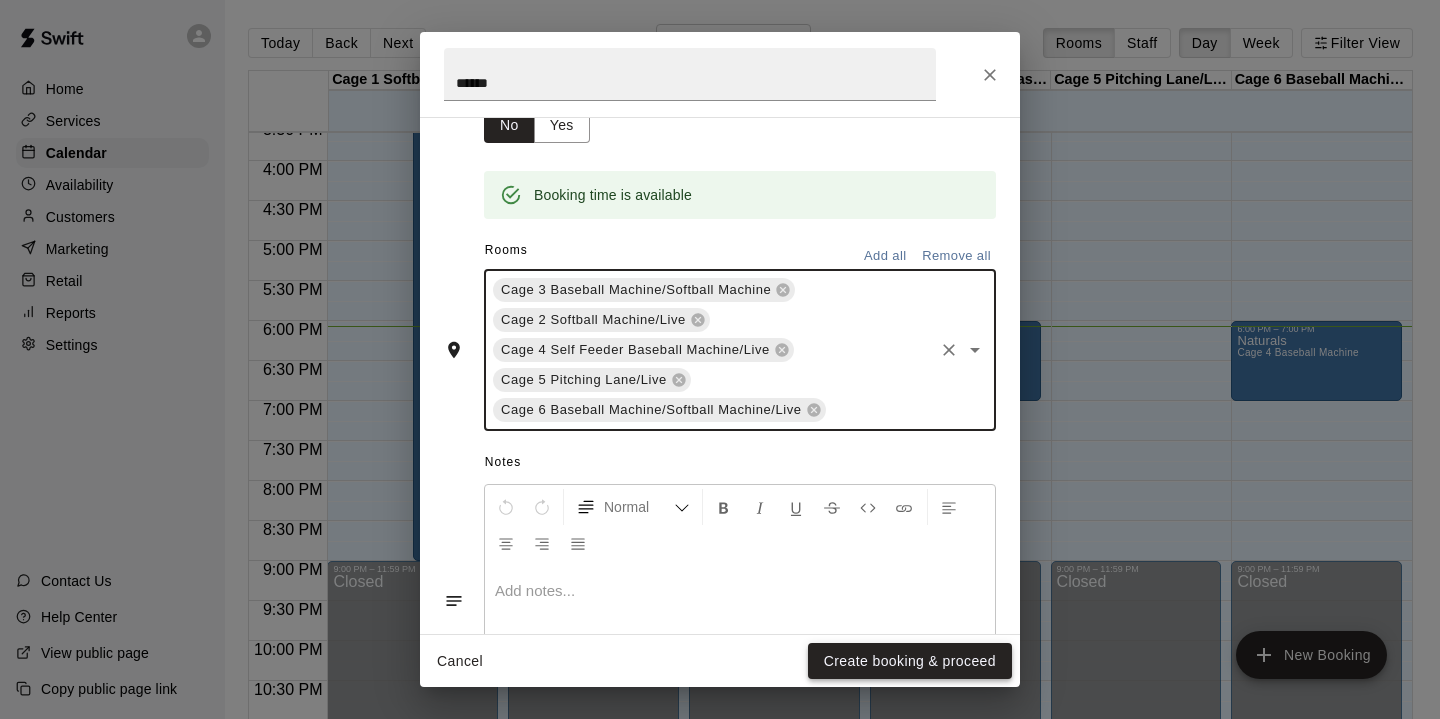 click on "Create booking & proceed" at bounding box center [910, 661] 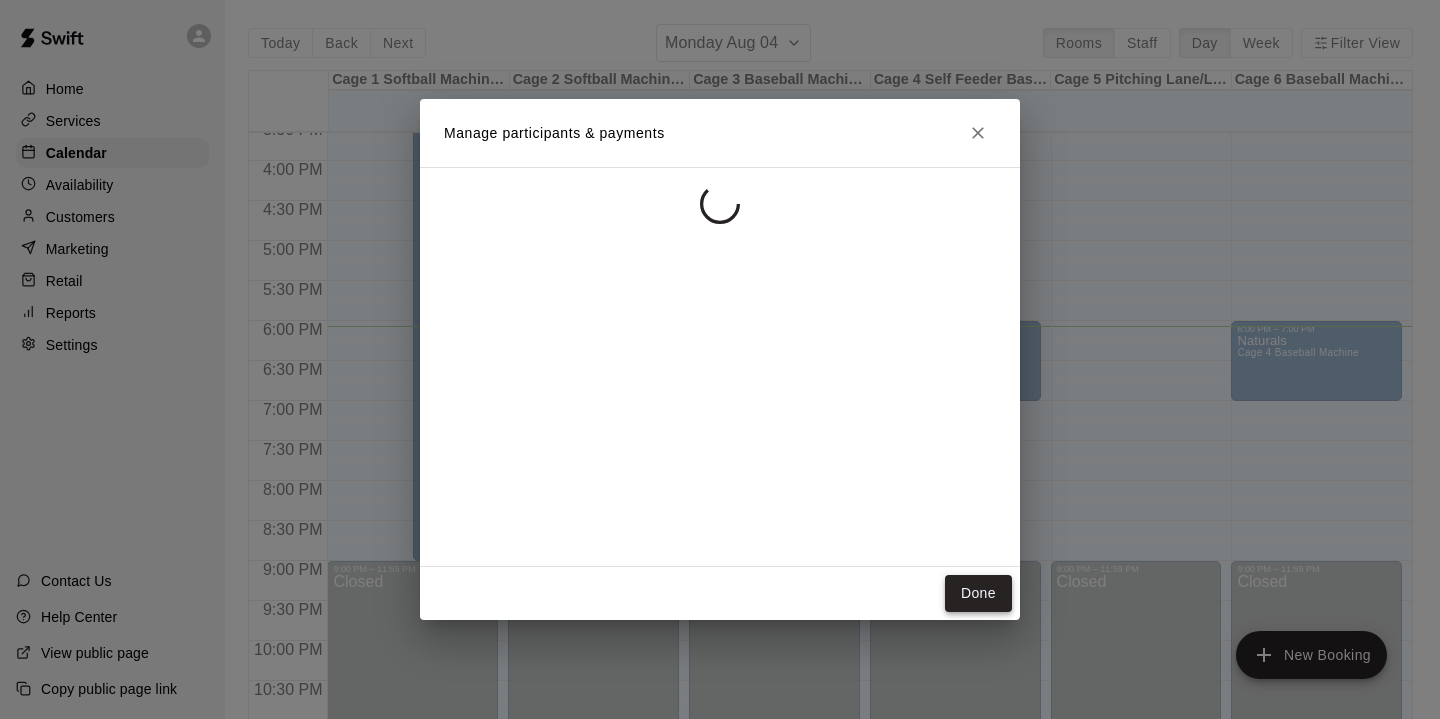click on "Done" at bounding box center [978, 593] 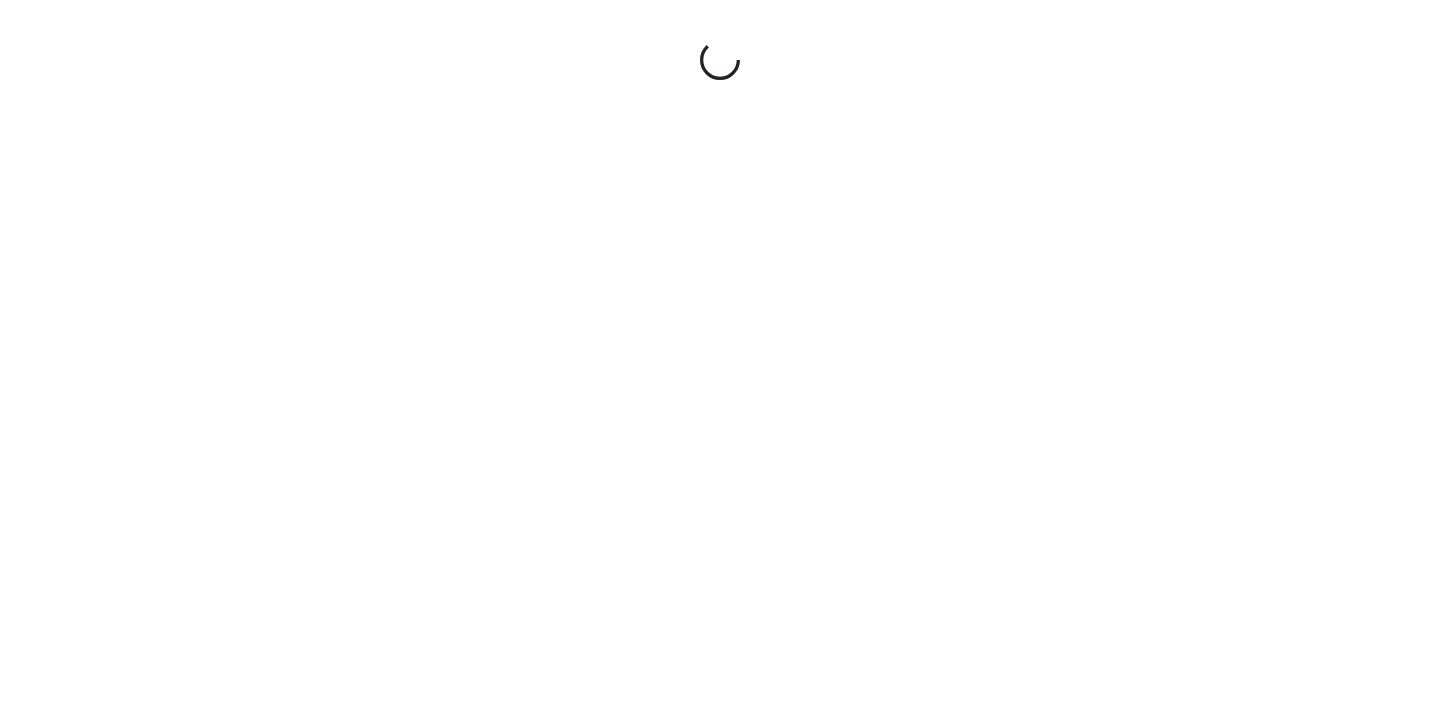 scroll, scrollTop: 0, scrollLeft: 0, axis: both 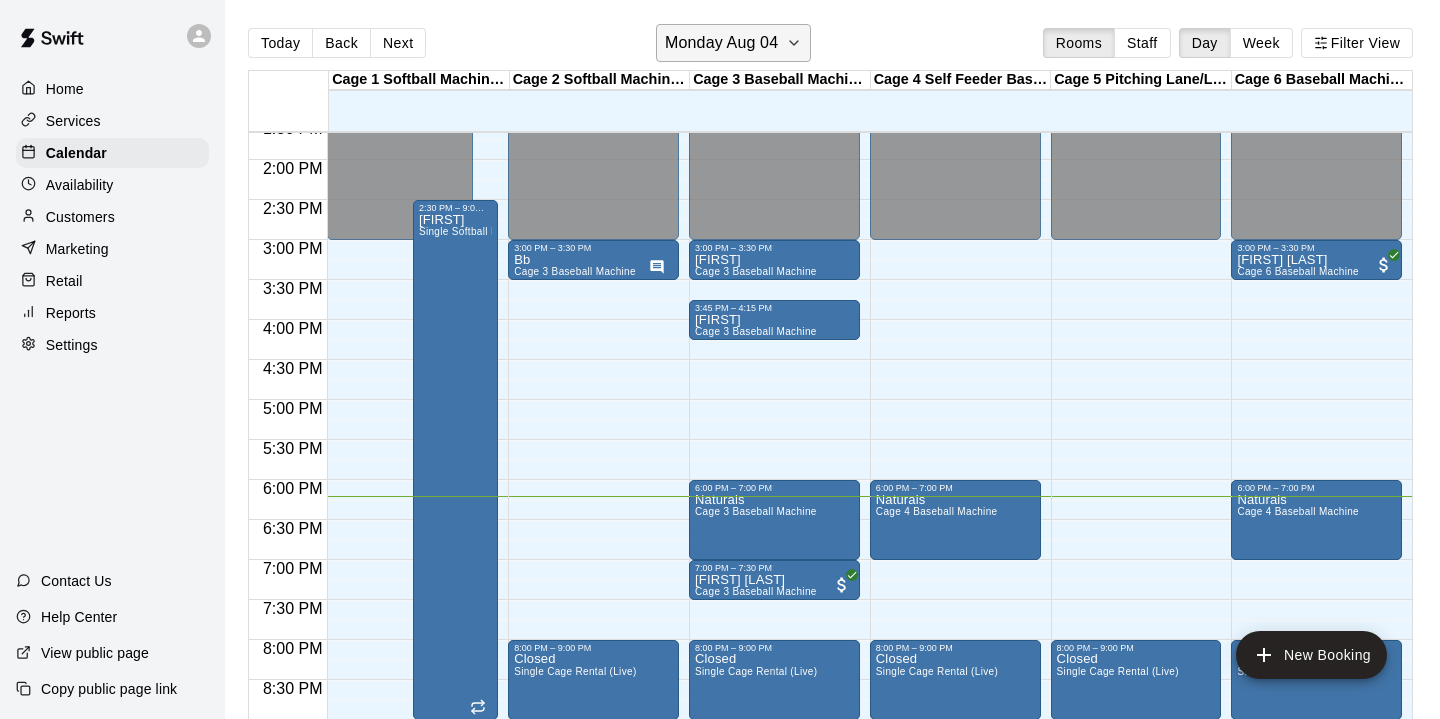 click on "Monday Aug 04" at bounding box center [721, 43] 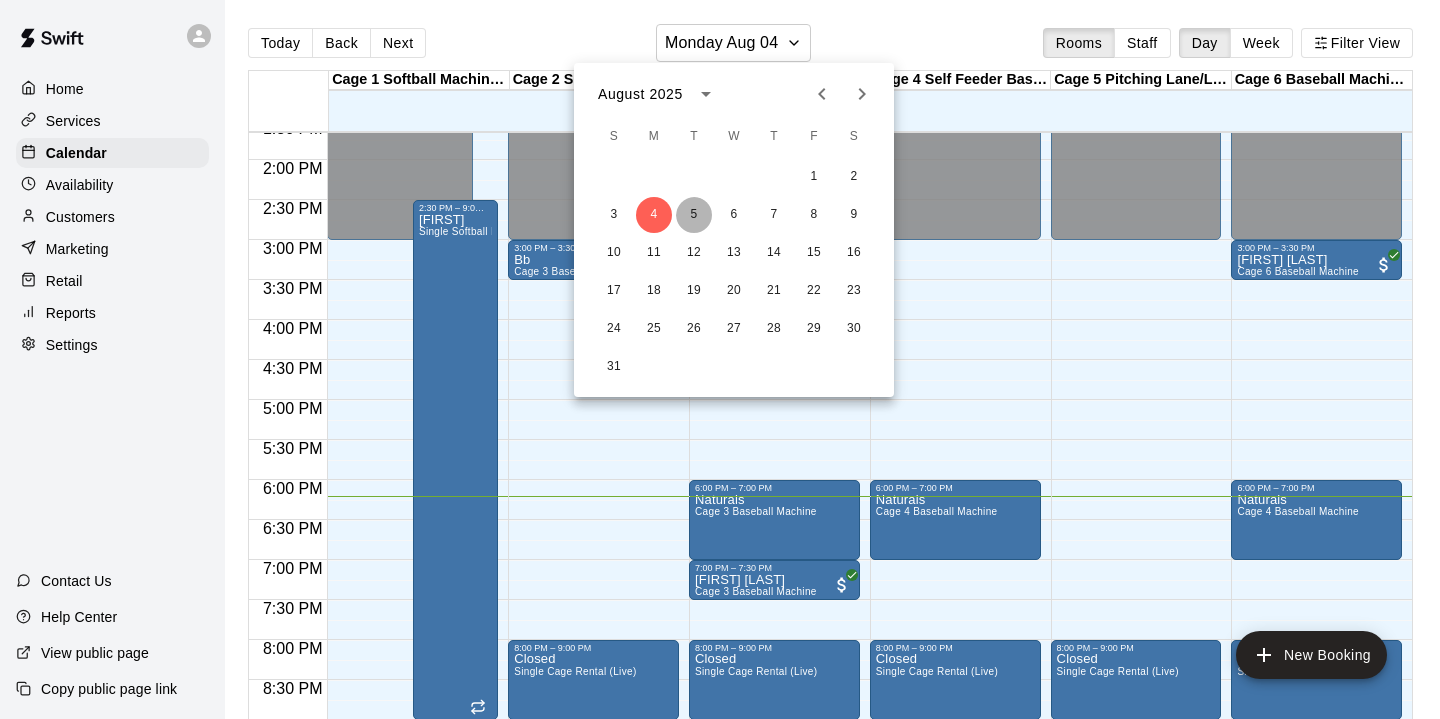 click on "5" at bounding box center (694, 215) 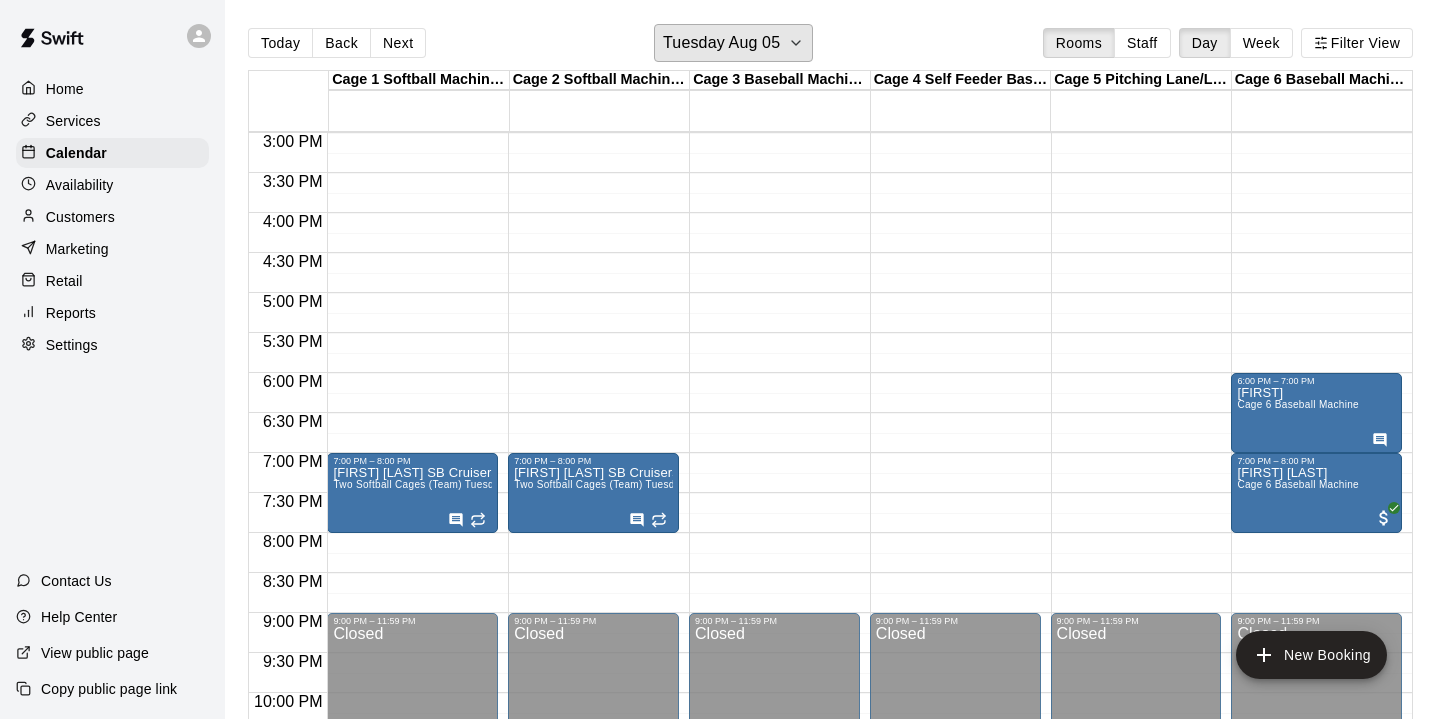 scroll, scrollTop: 1203, scrollLeft: 0, axis: vertical 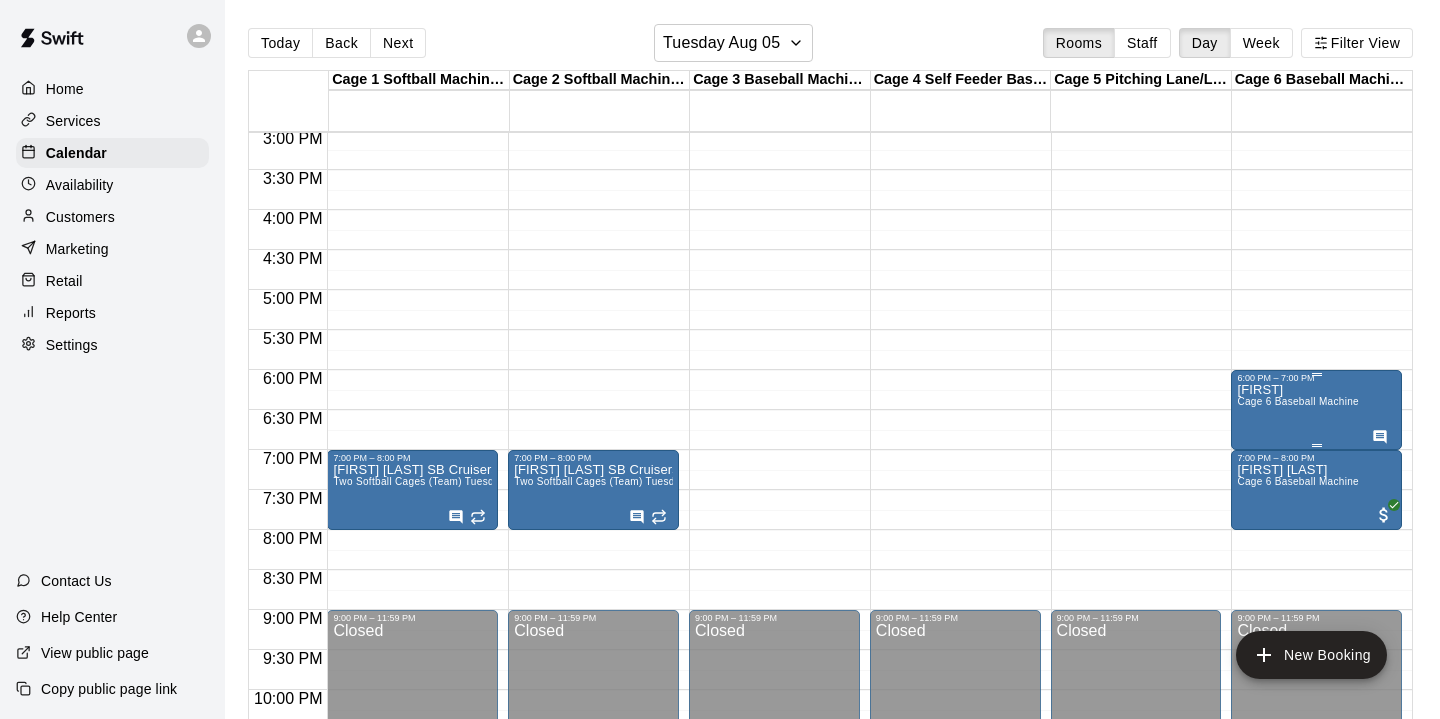 click on "6:00 PM – 7:00 PM" at bounding box center (1316, 378) 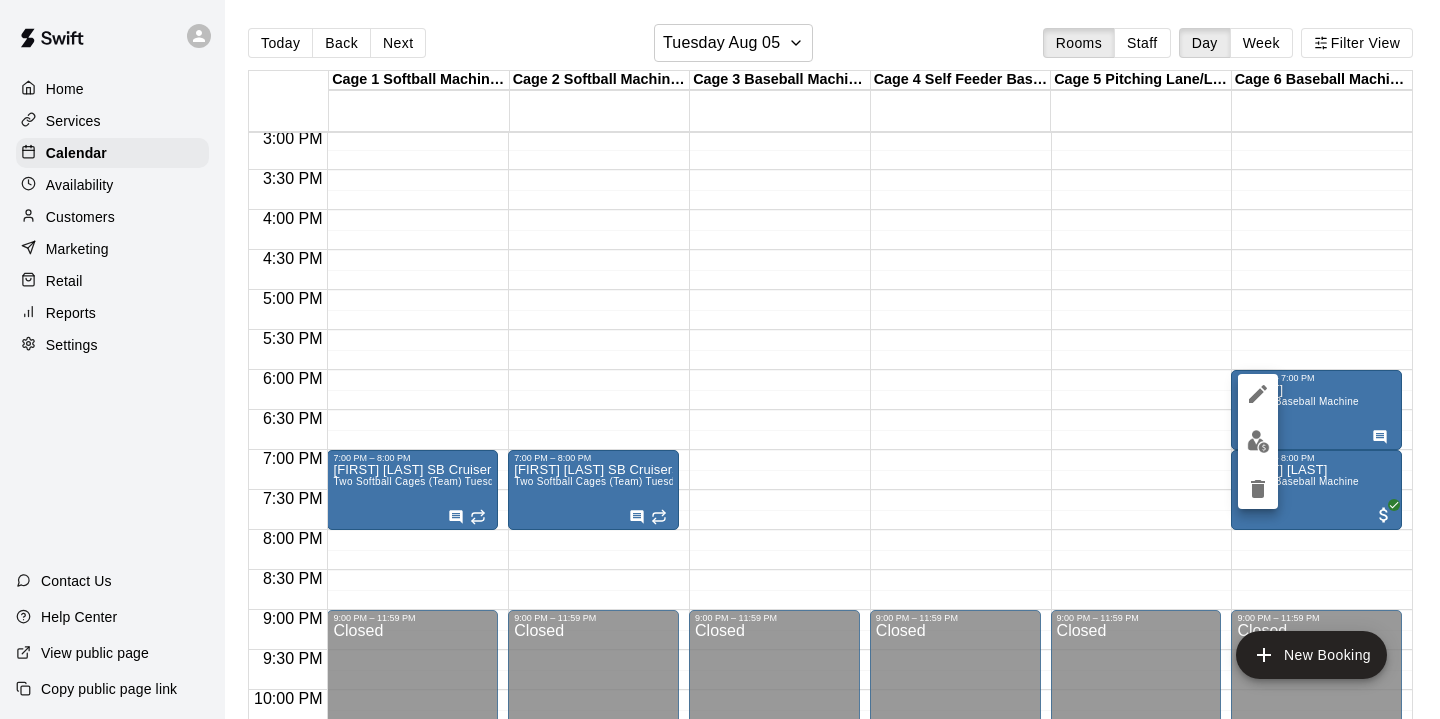 click at bounding box center (720, 359) 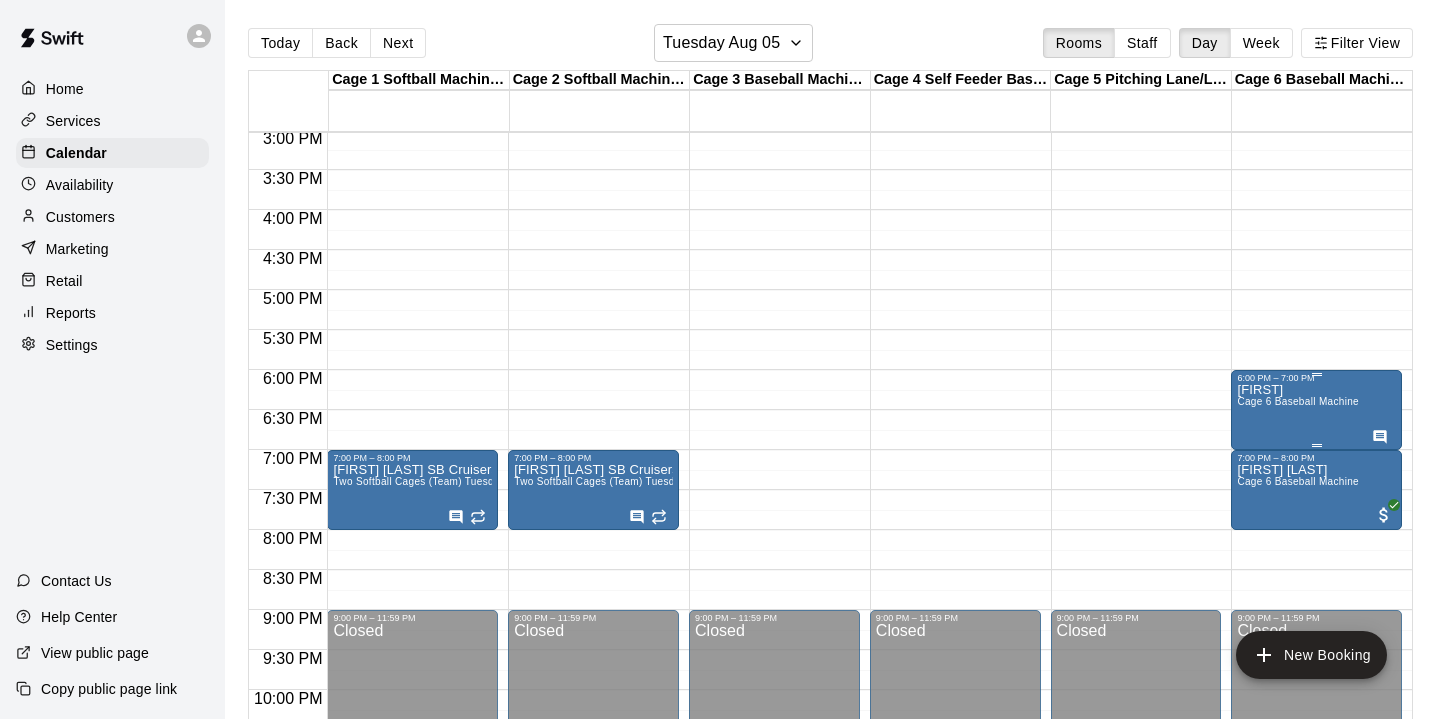 click on "Luis Cage 6 Baseball Machine" at bounding box center [1298, 742] 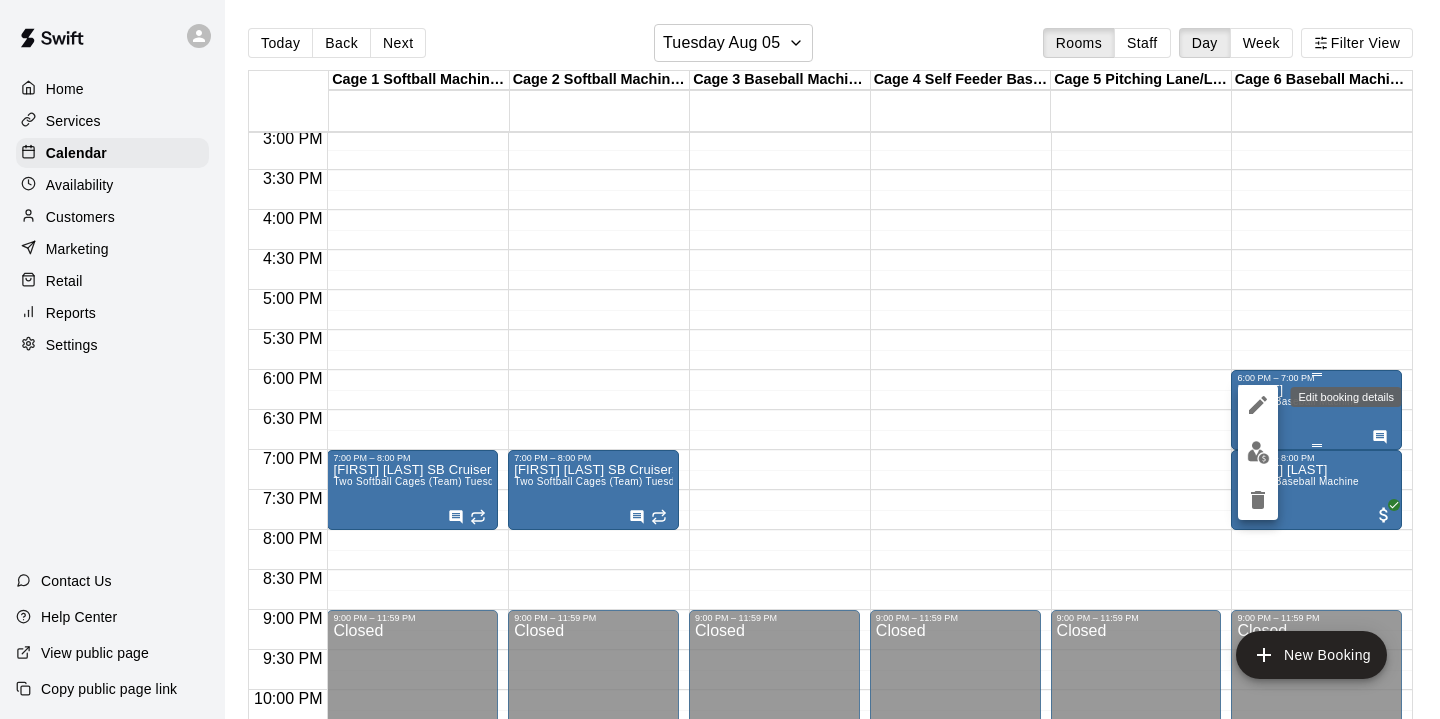 click at bounding box center [1258, 405] 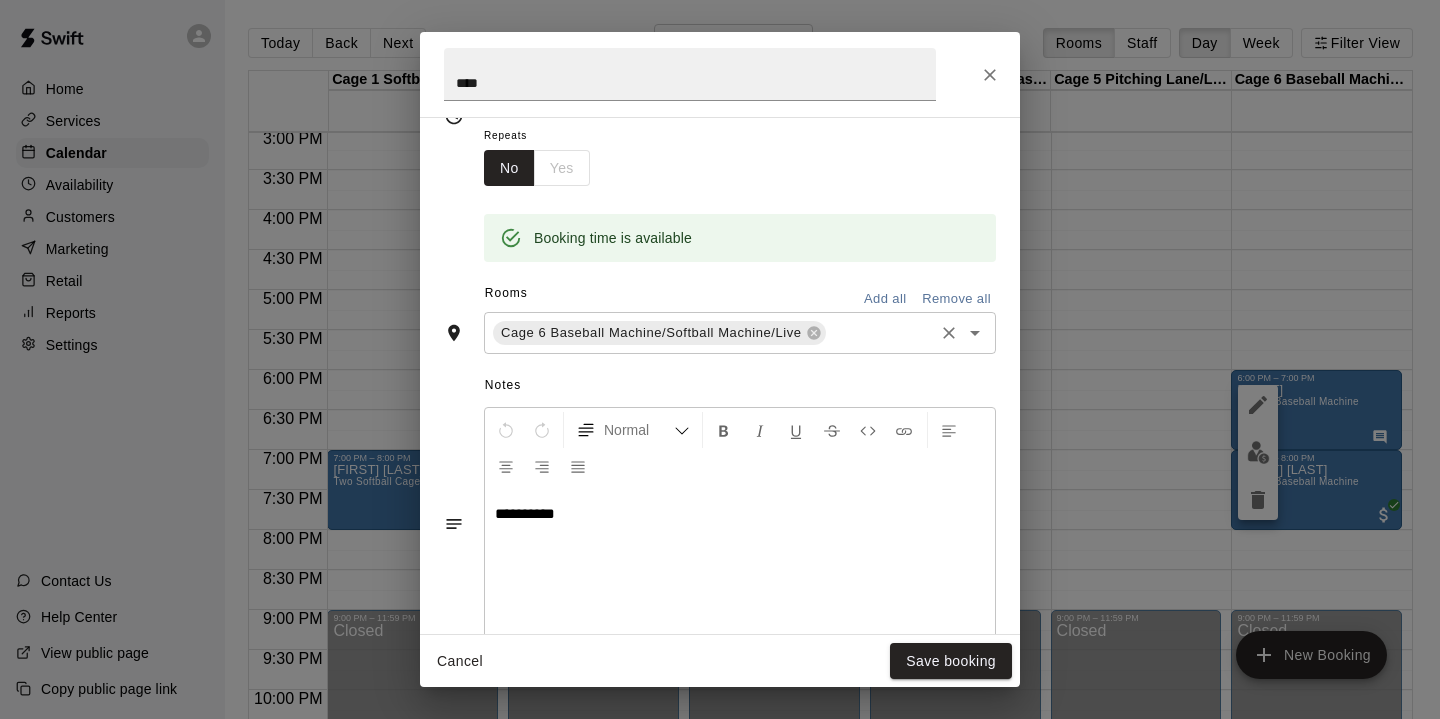 scroll, scrollTop: 348, scrollLeft: 0, axis: vertical 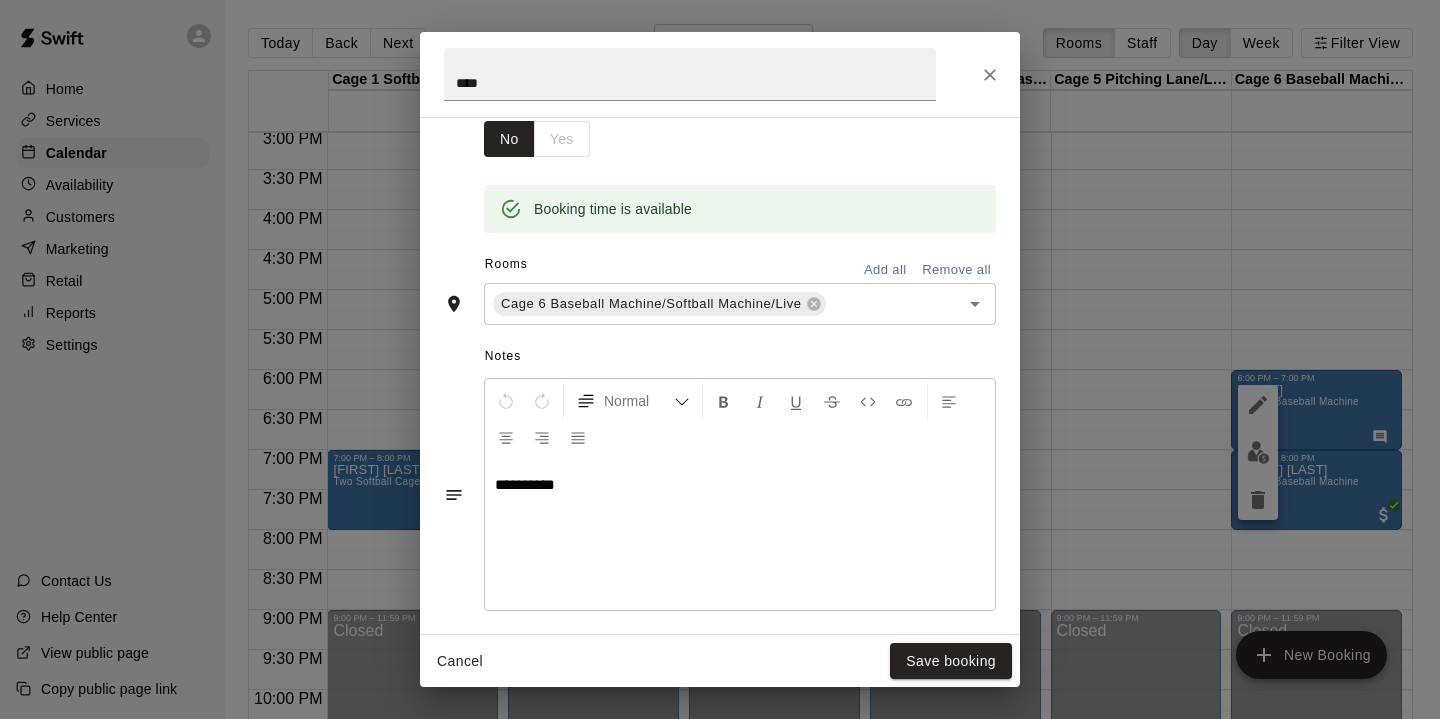 click 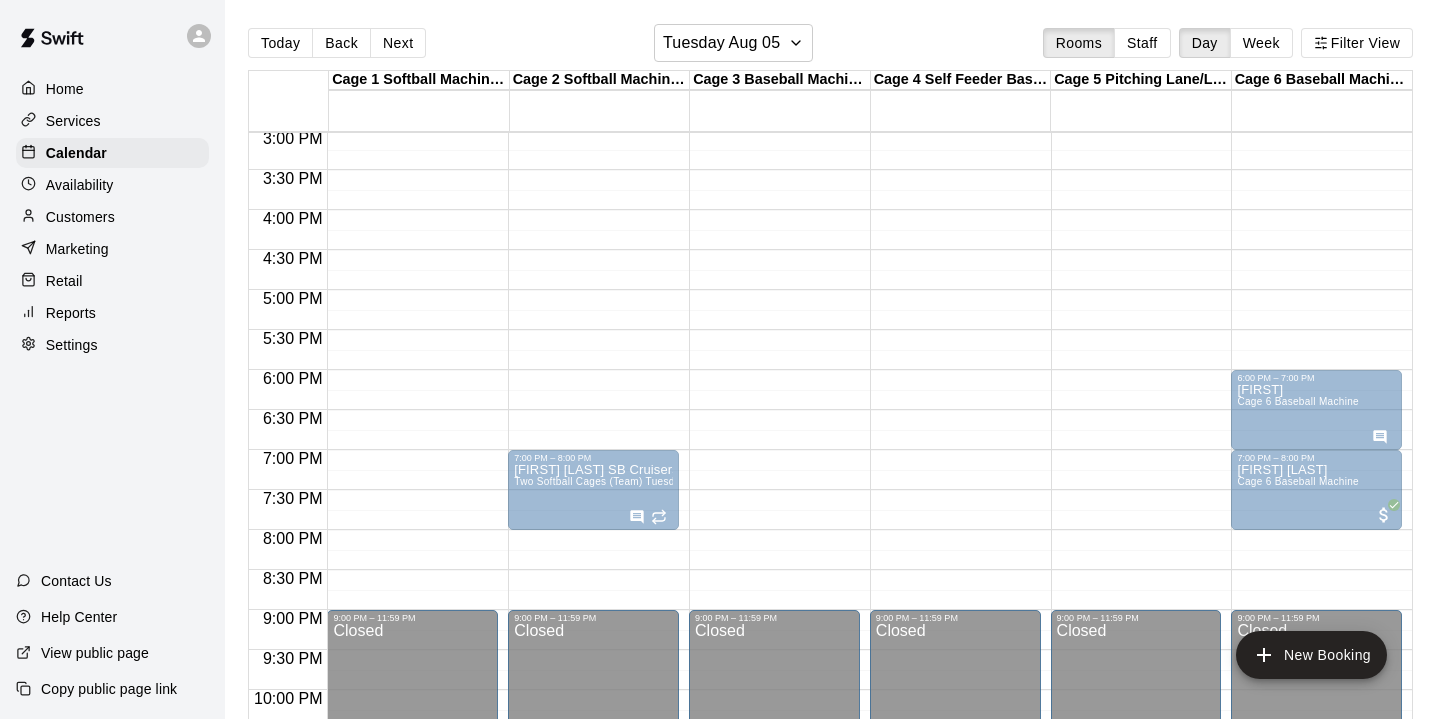 click on "Marques Johnson SB Cruisers Two Softball Cages (Team) Tuesdays/Fridays" at bounding box center (412, 822) 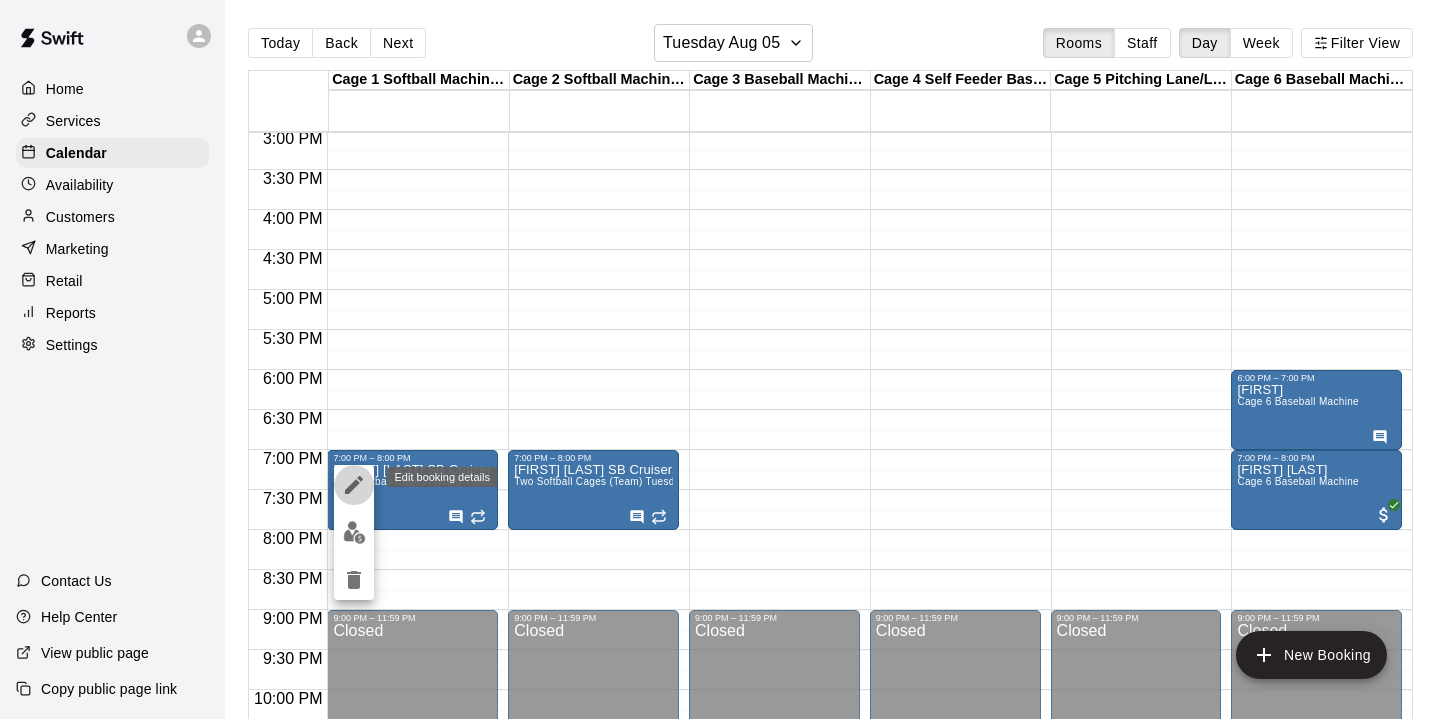 click 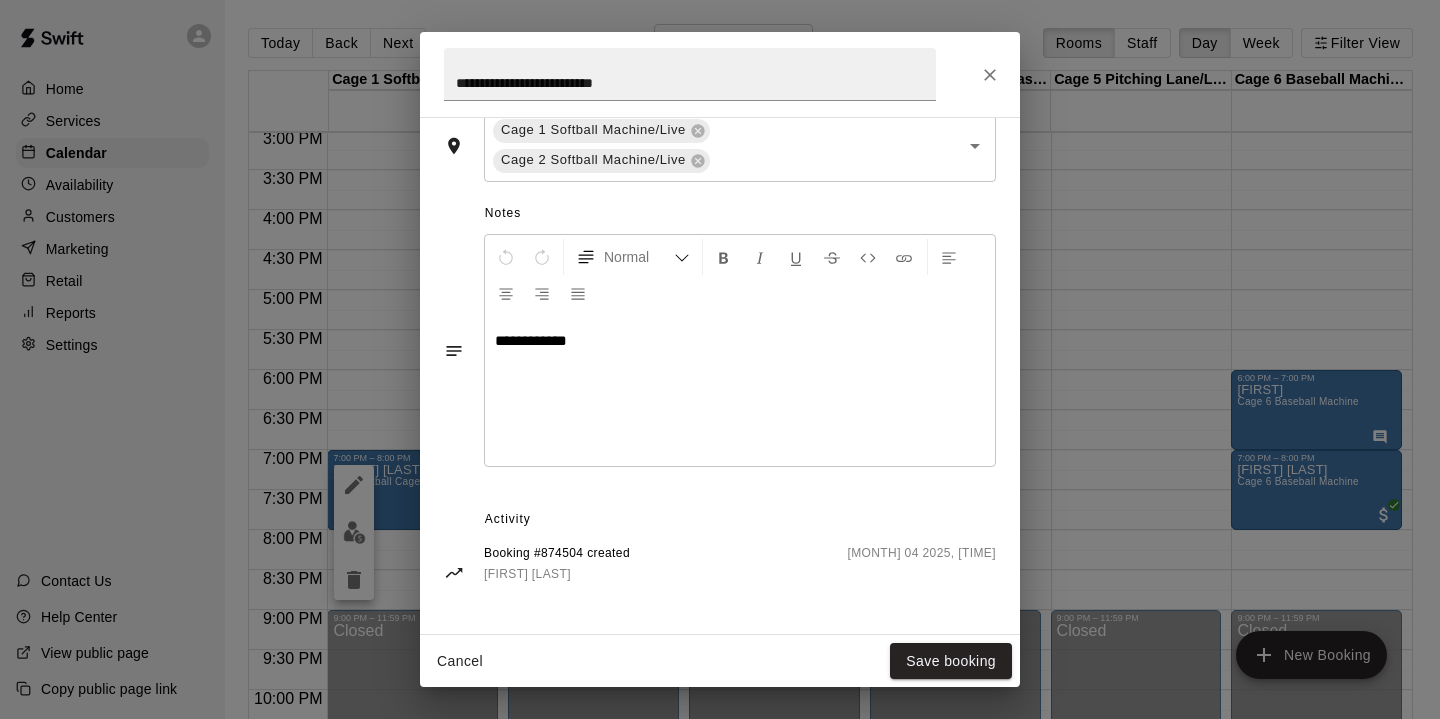 scroll, scrollTop: 0, scrollLeft: 0, axis: both 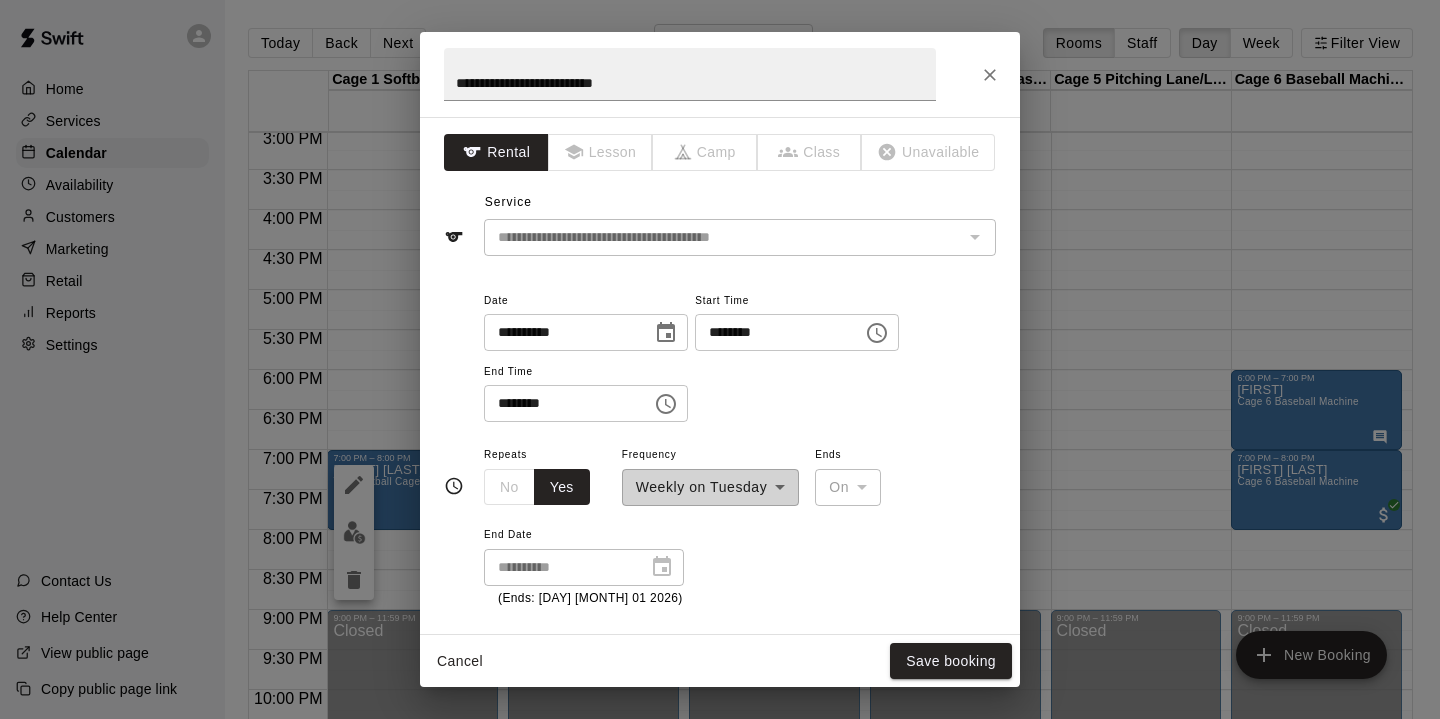 click 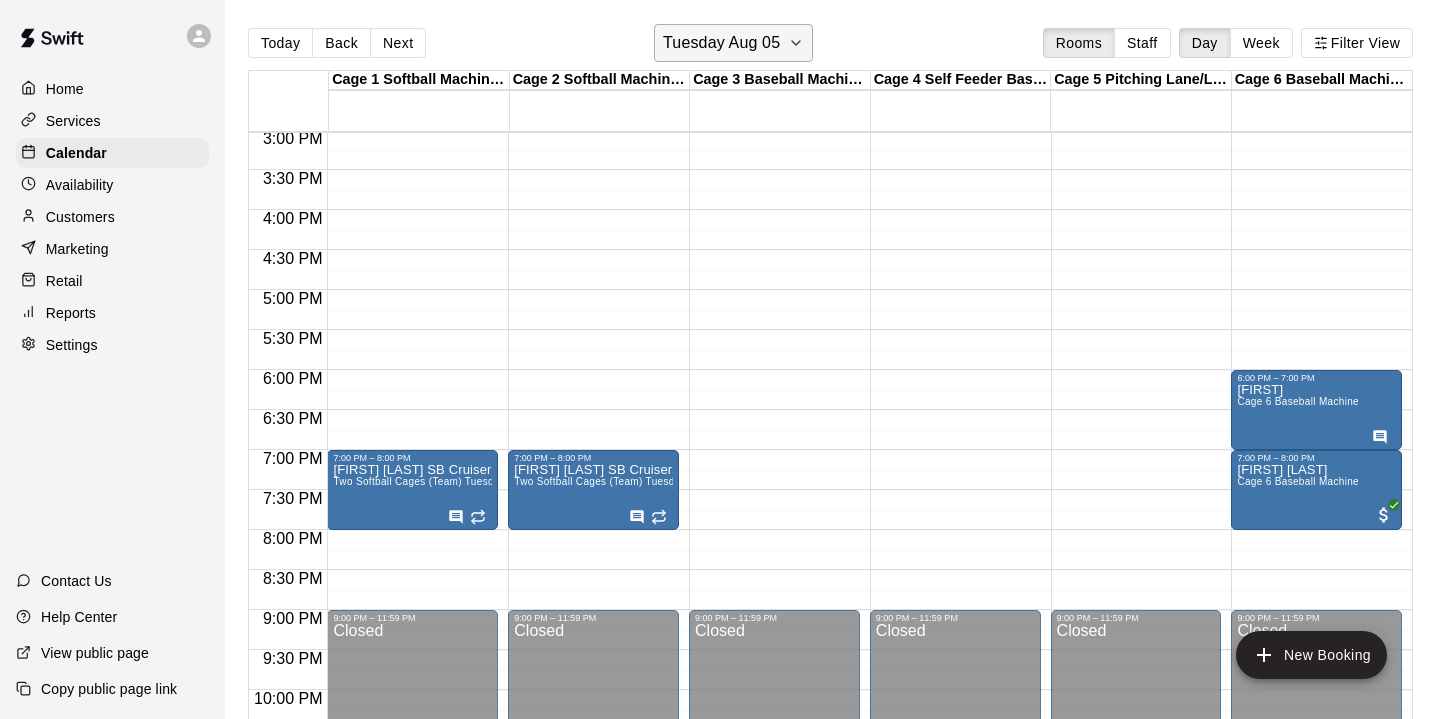 click on "Tuesday Aug 05" at bounding box center (733, 43) 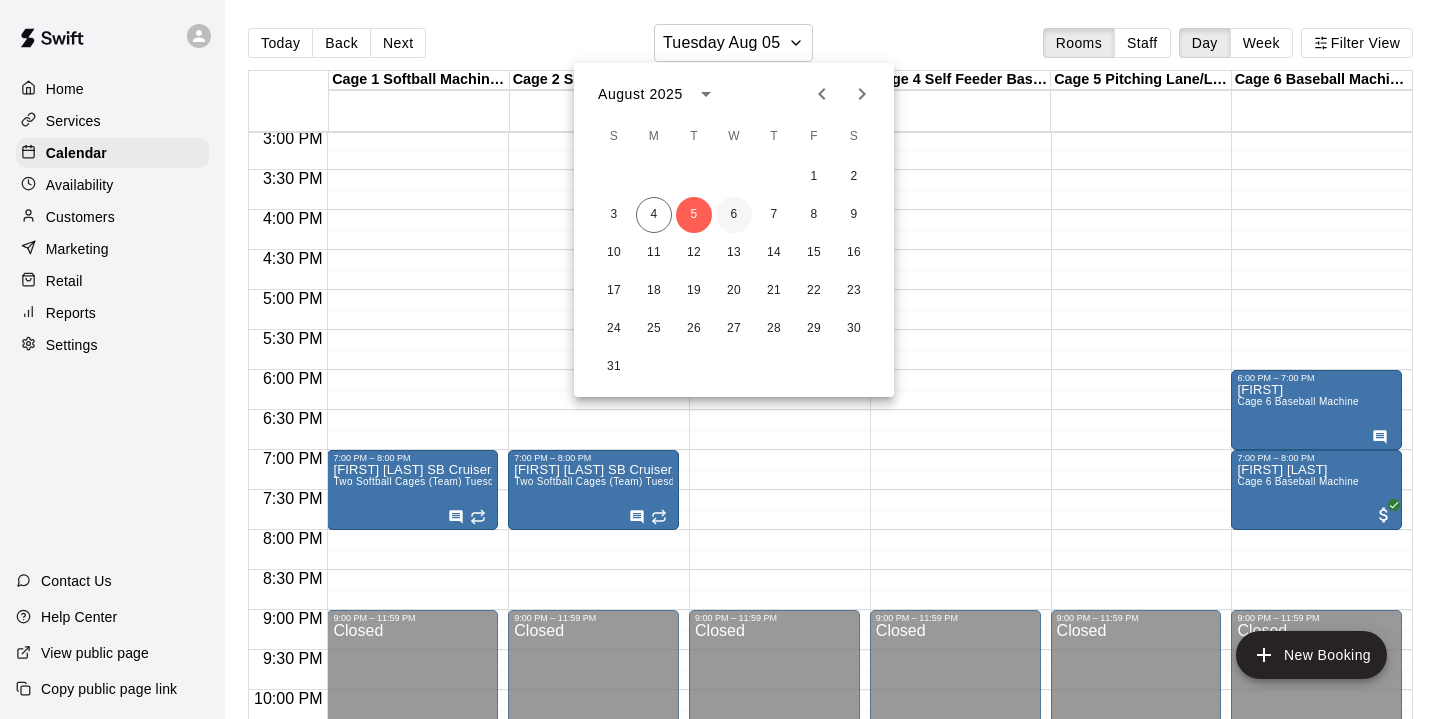 click on "6" at bounding box center [734, 215] 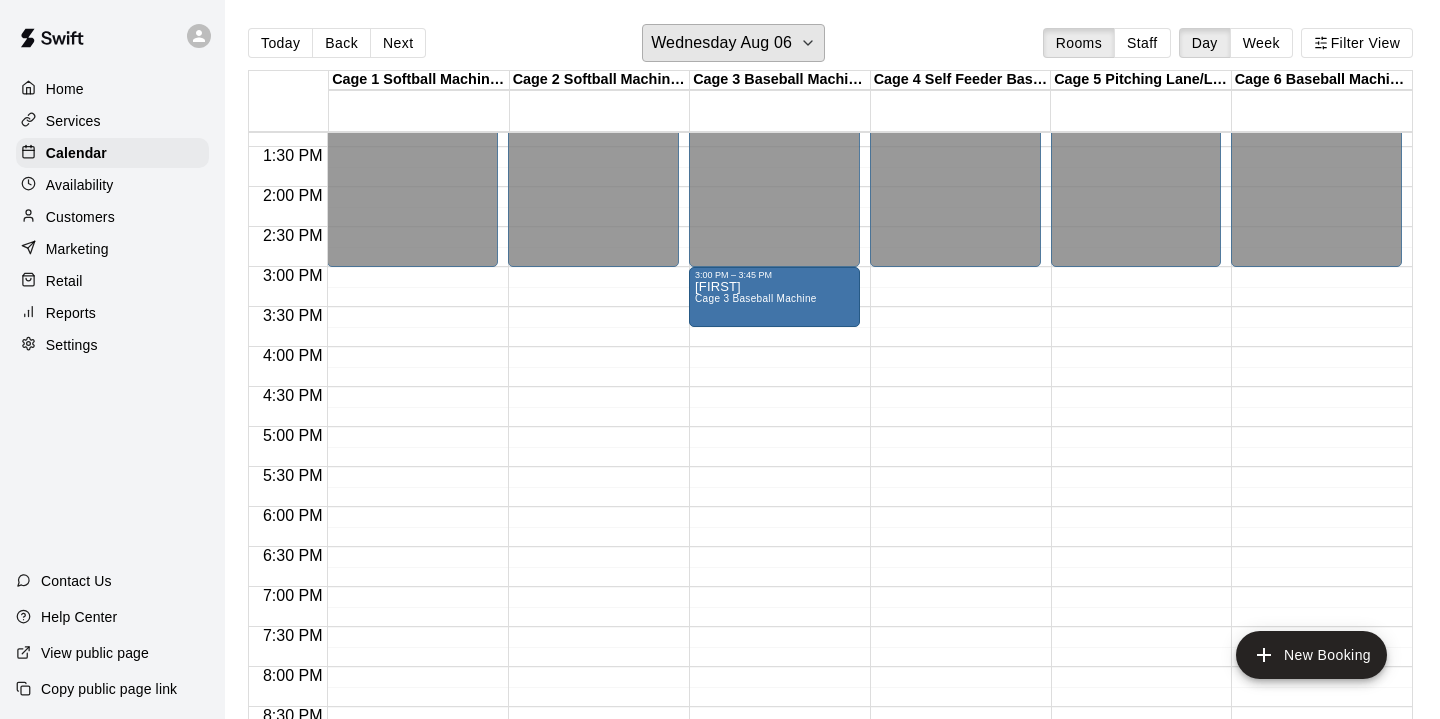 scroll, scrollTop: 1065, scrollLeft: 0, axis: vertical 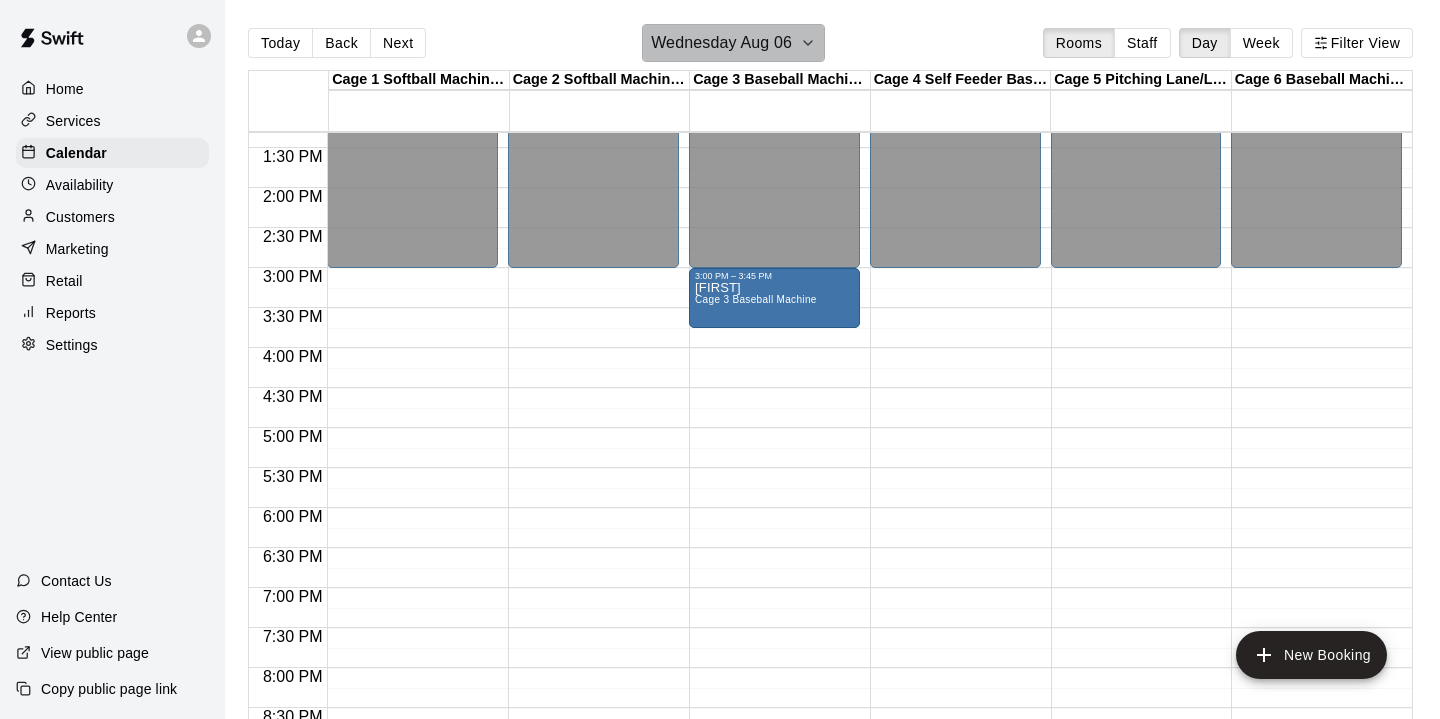 click on "Wednesday Aug 06" at bounding box center [721, 43] 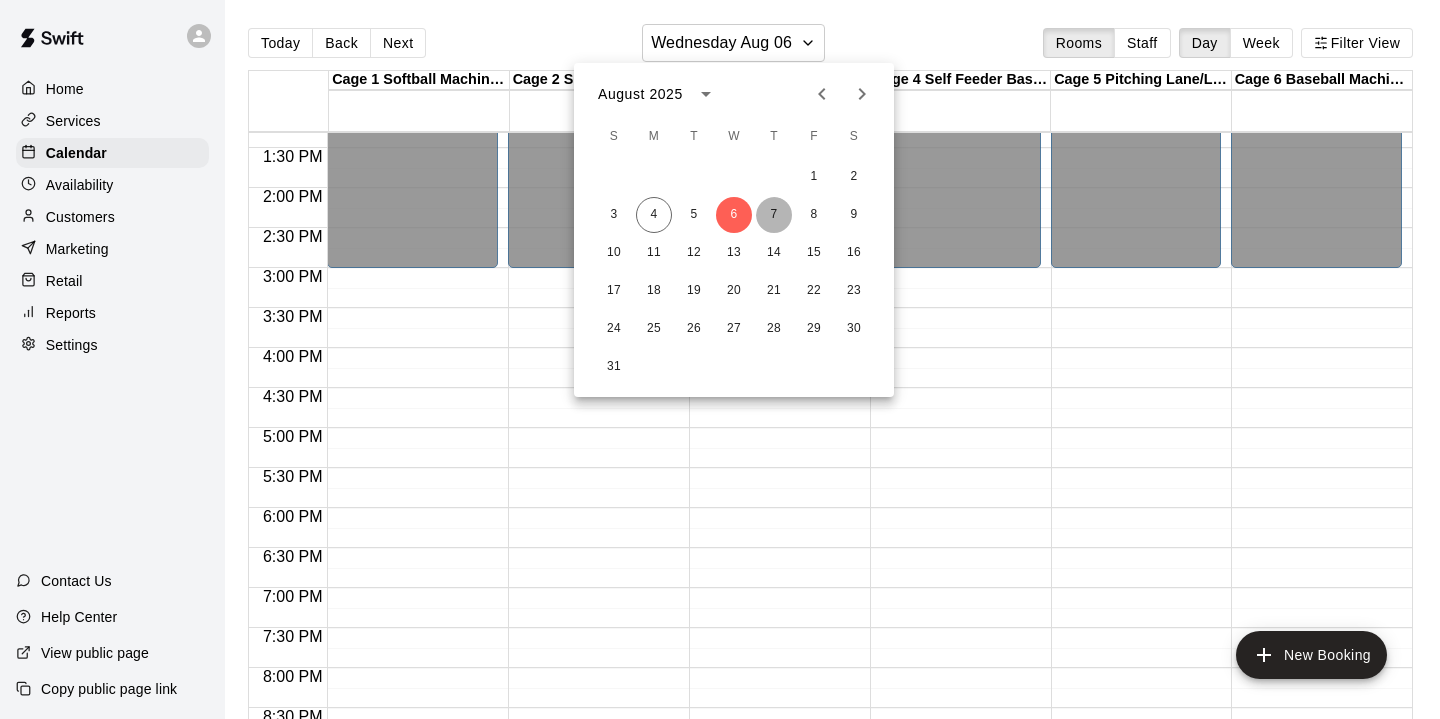 click on "7" at bounding box center (774, 215) 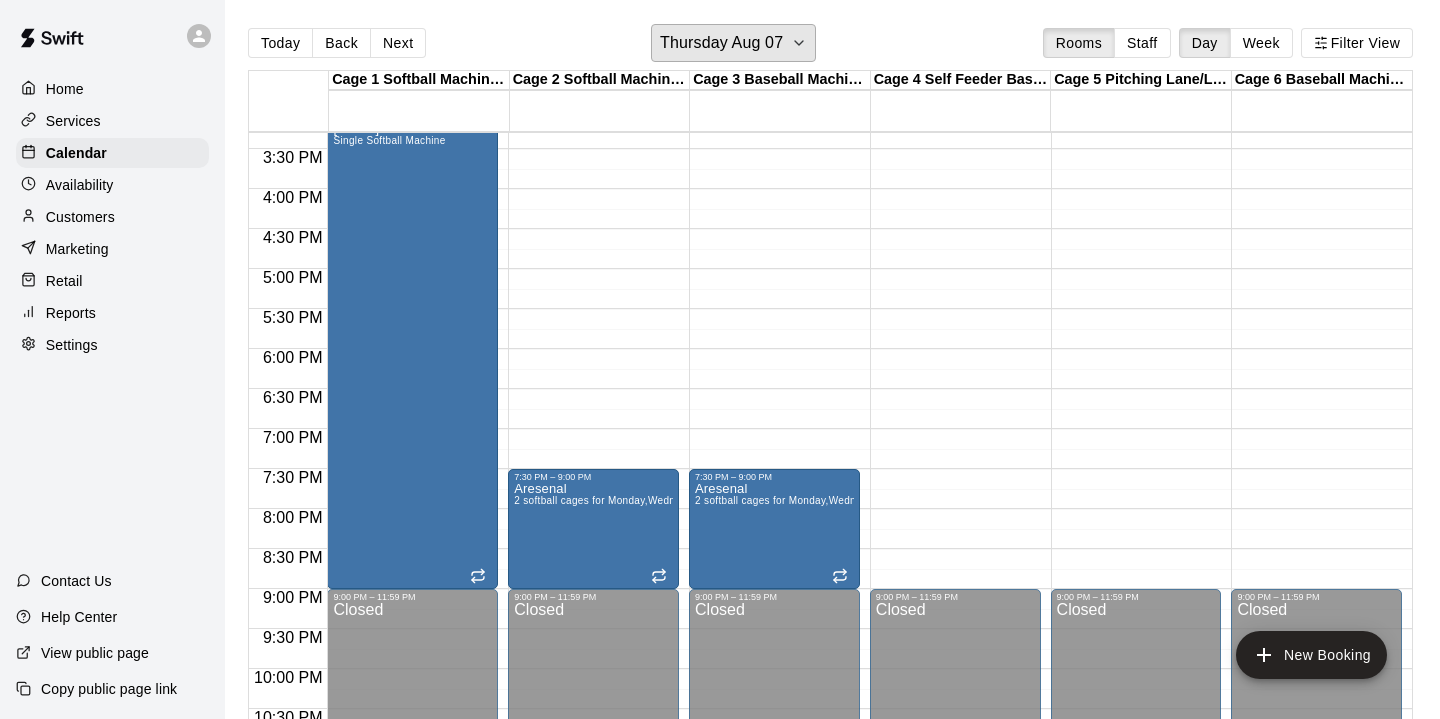scroll, scrollTop: 1213, scrollLeft: 0, axis: vertical 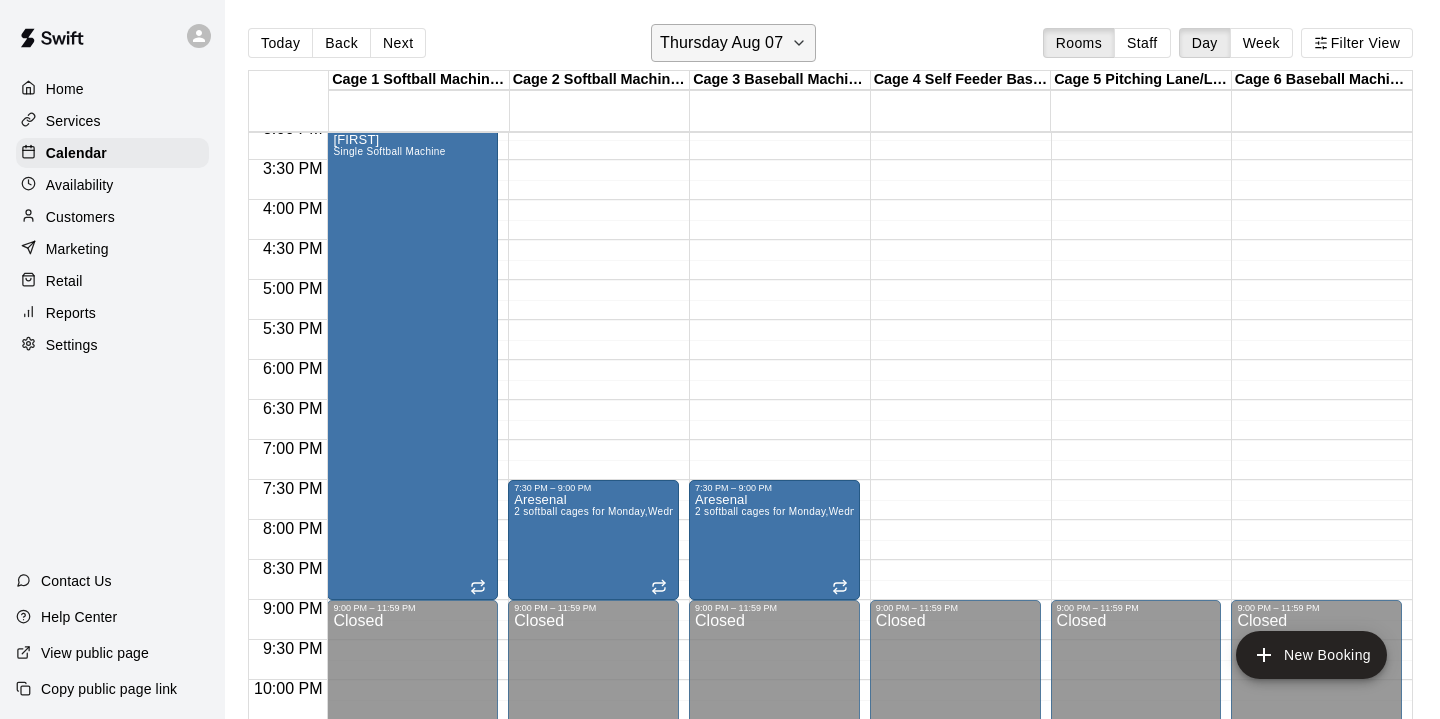click on "Thursday Aug 07" at bounding box center (721, 43) 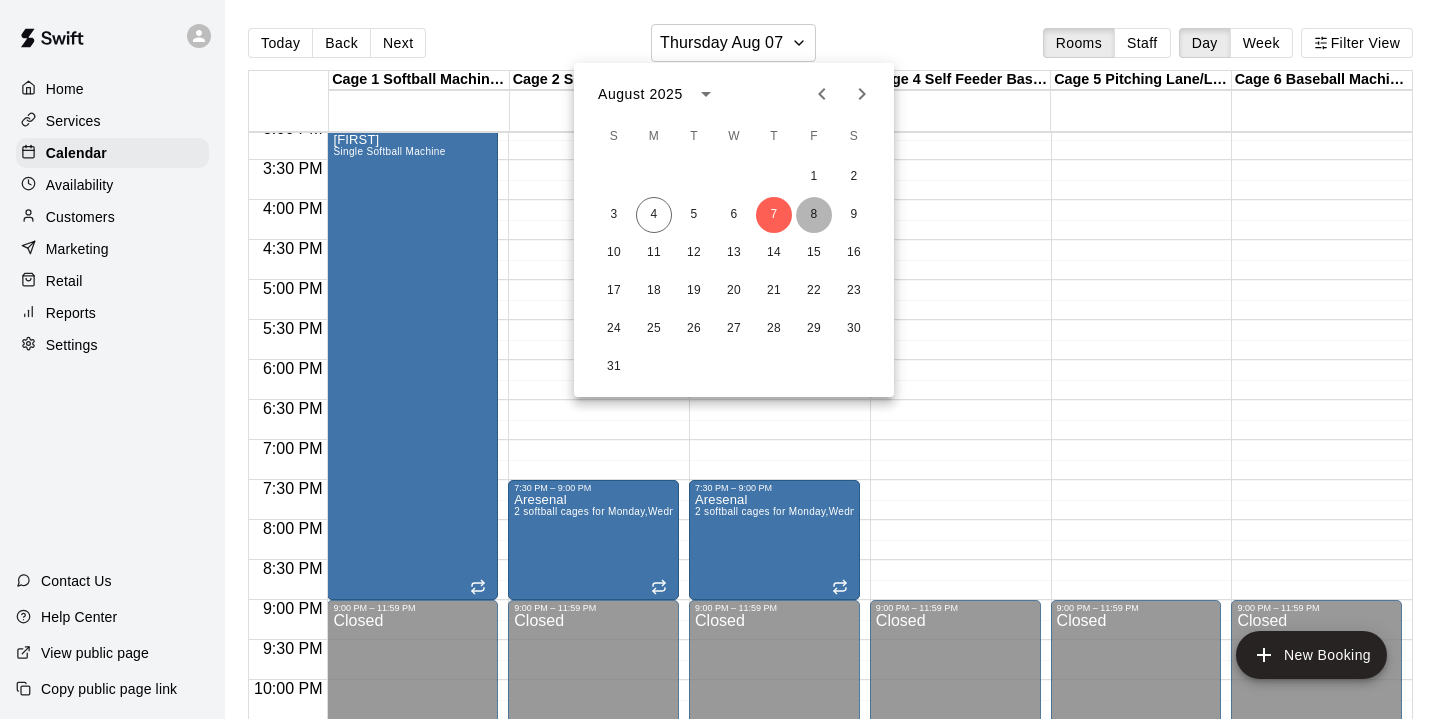 click on "8" at bounding box center [814, 215] 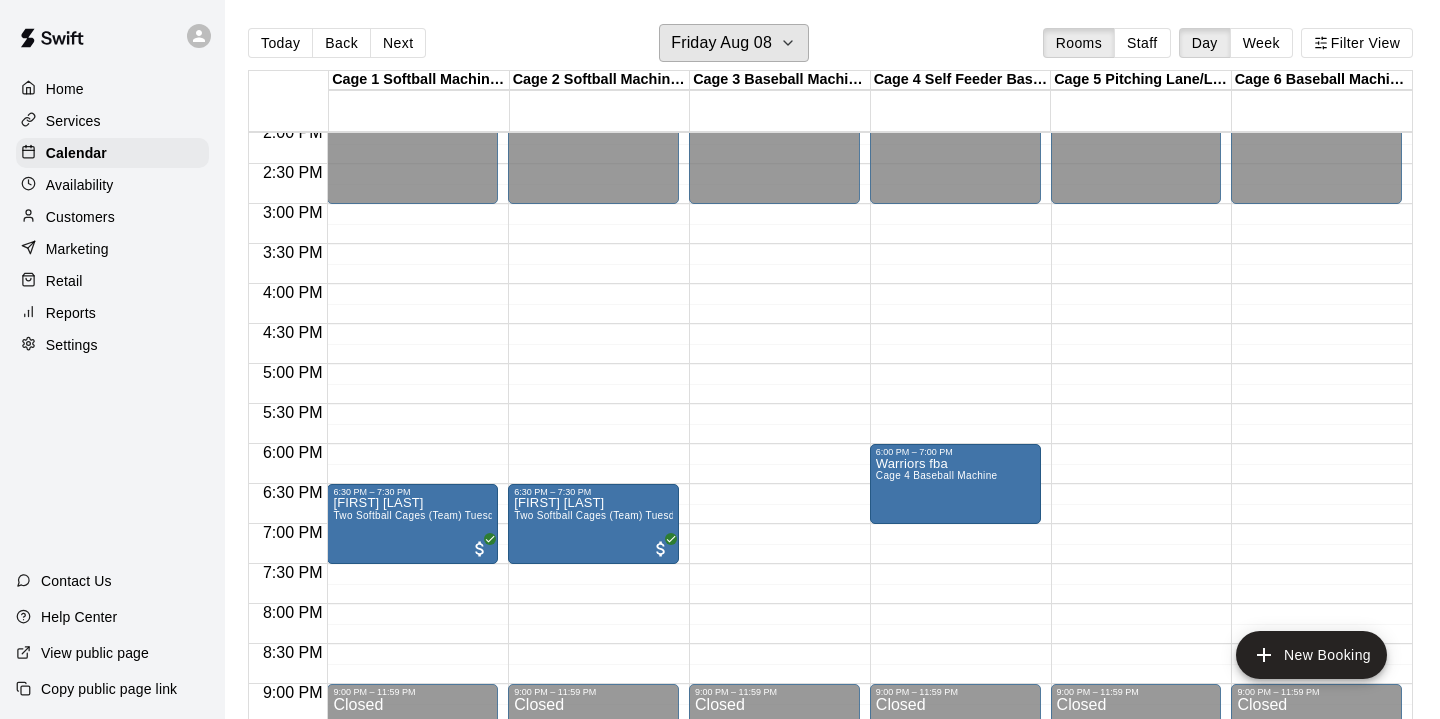 scroll, scrollTop: 1127, scrollLeft: 0, axis: vertical 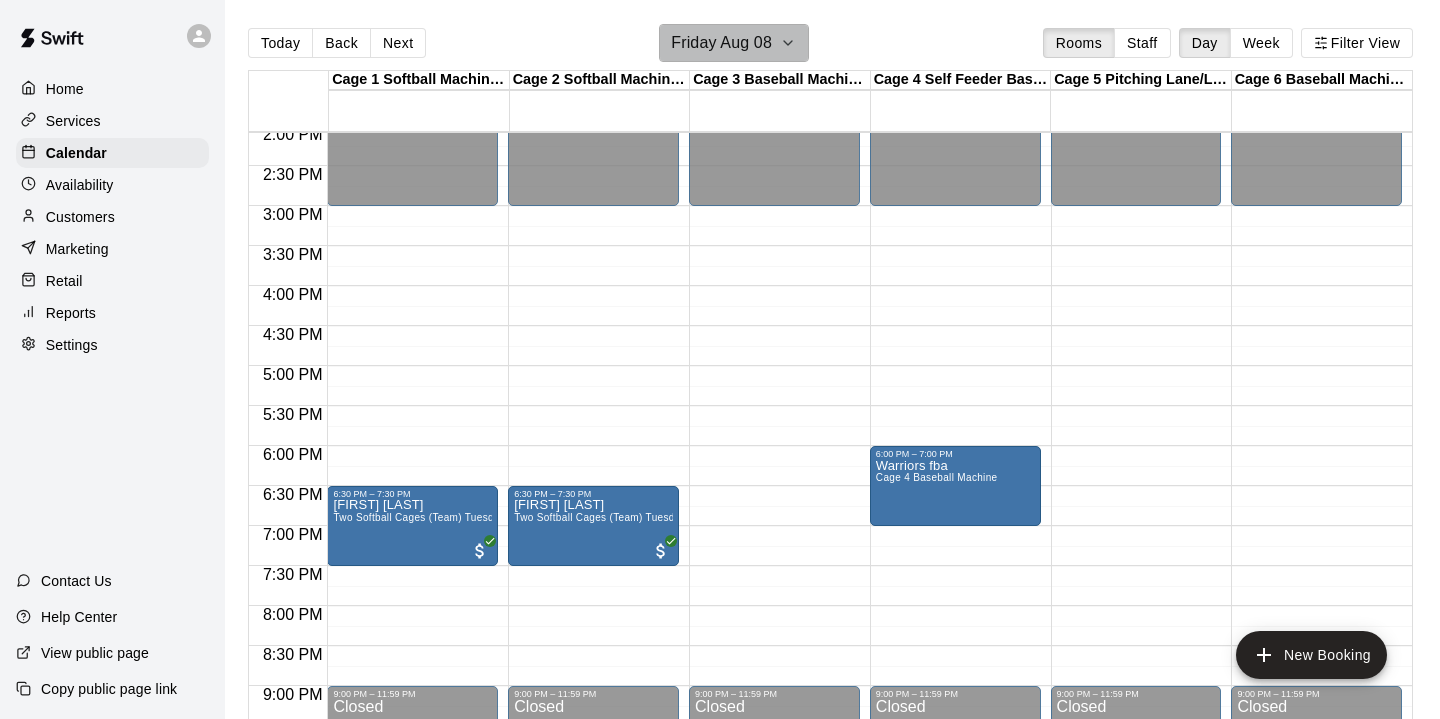 click on "Friday Aug 08" at bounding box center (734, 43) 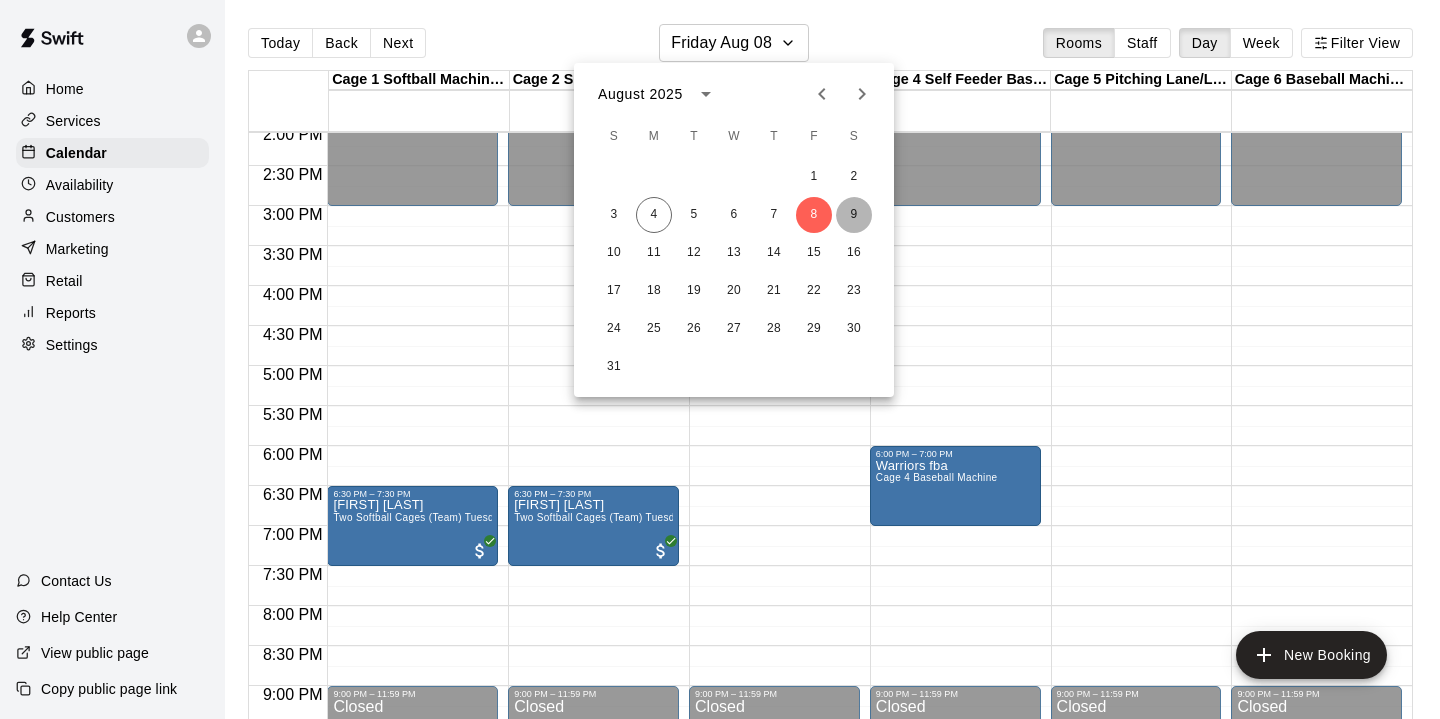 click on "9" at bounding box center [854, 215] 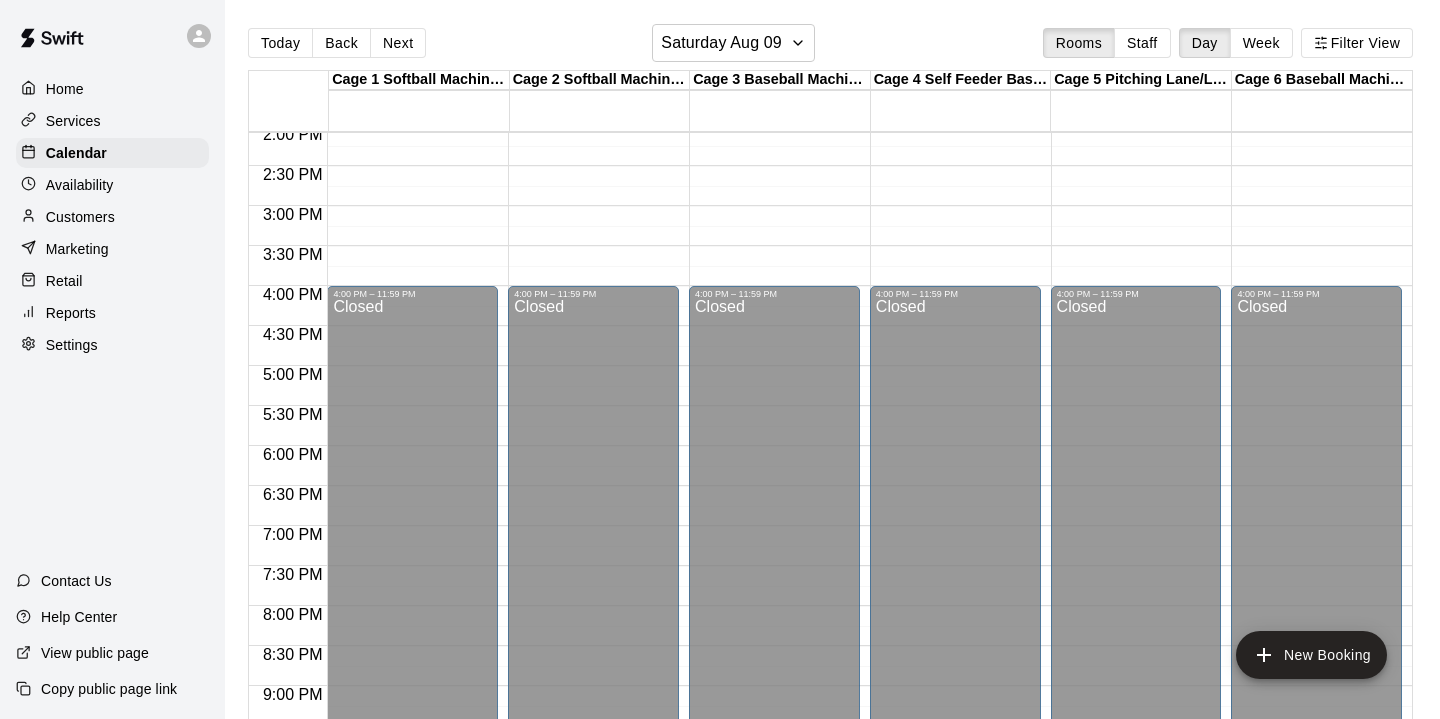 click on "Cage 3 Baseball Machine/Softball Machine" at bounding box center [780, 80] 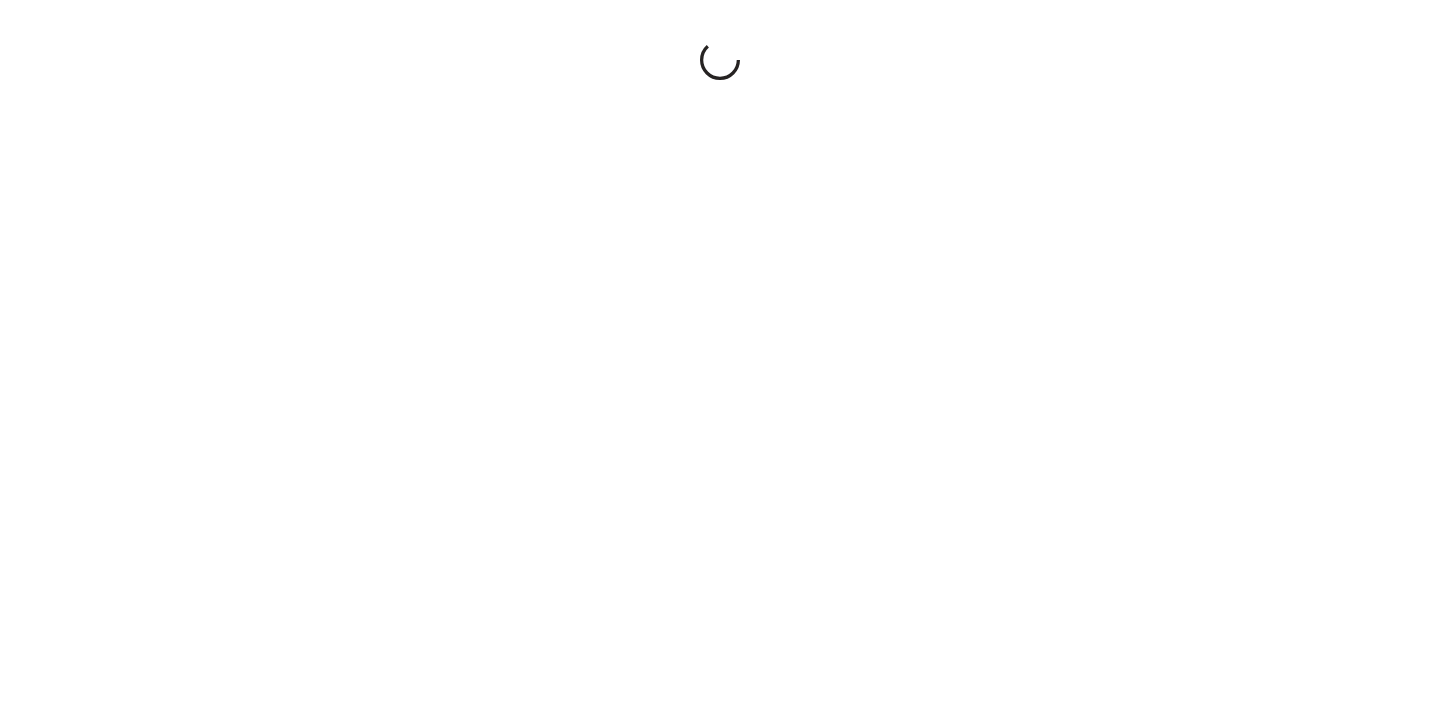 scroll, scrollTop: 0, scrollLeft: 0, axis: both 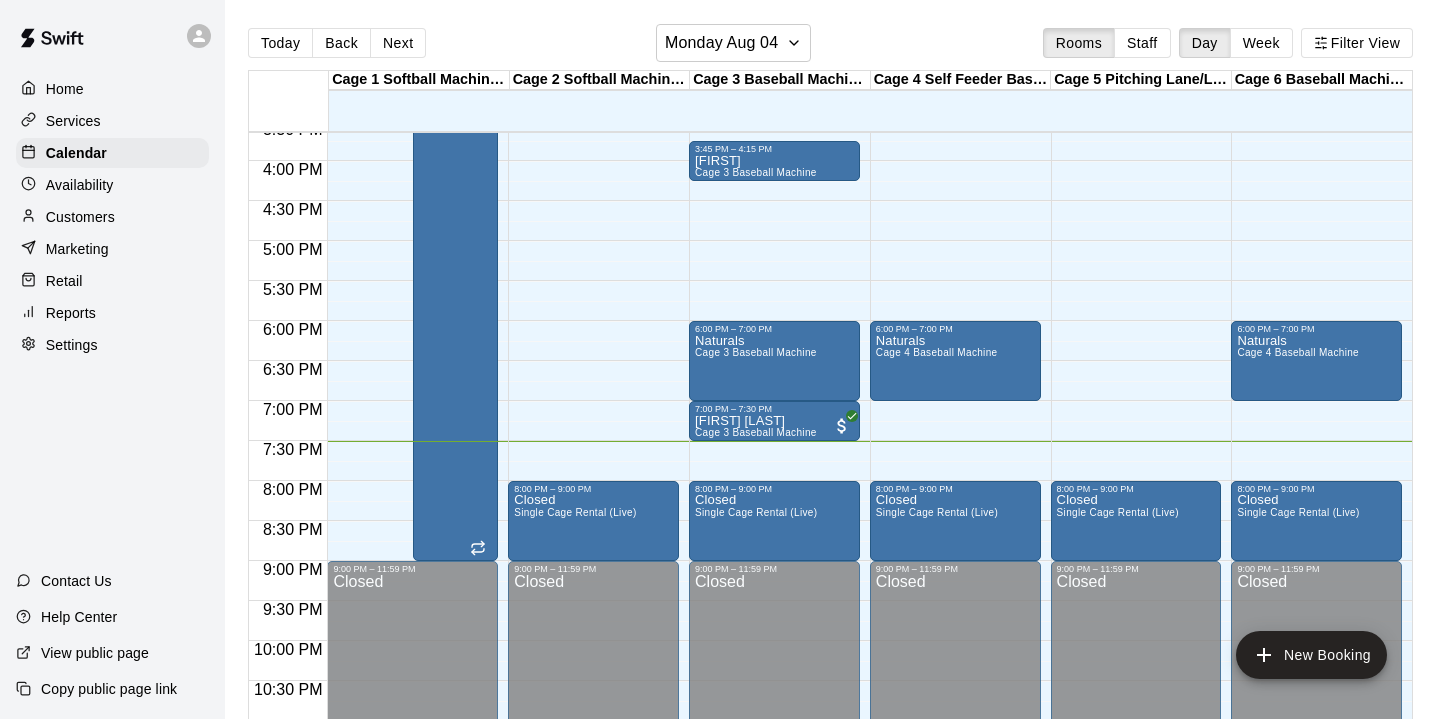 click at bounding box center [593, 484] 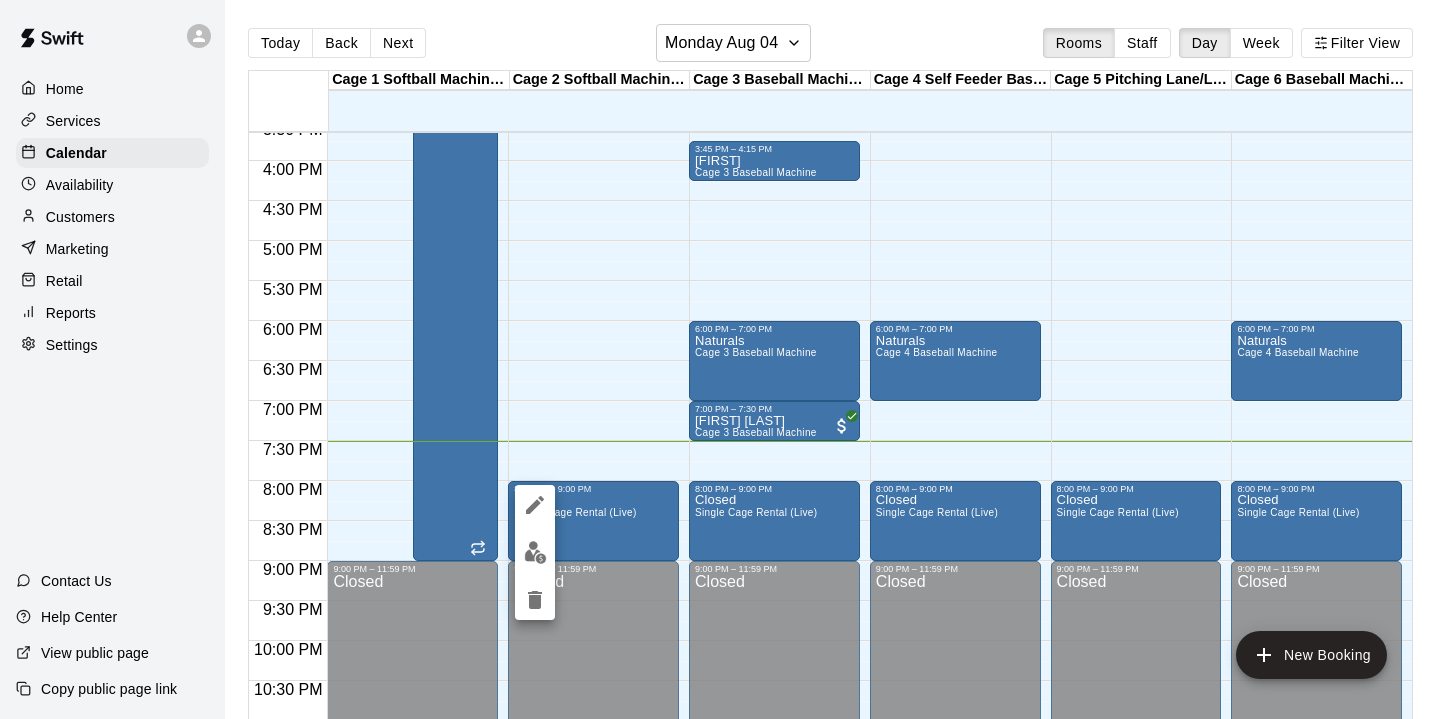 click 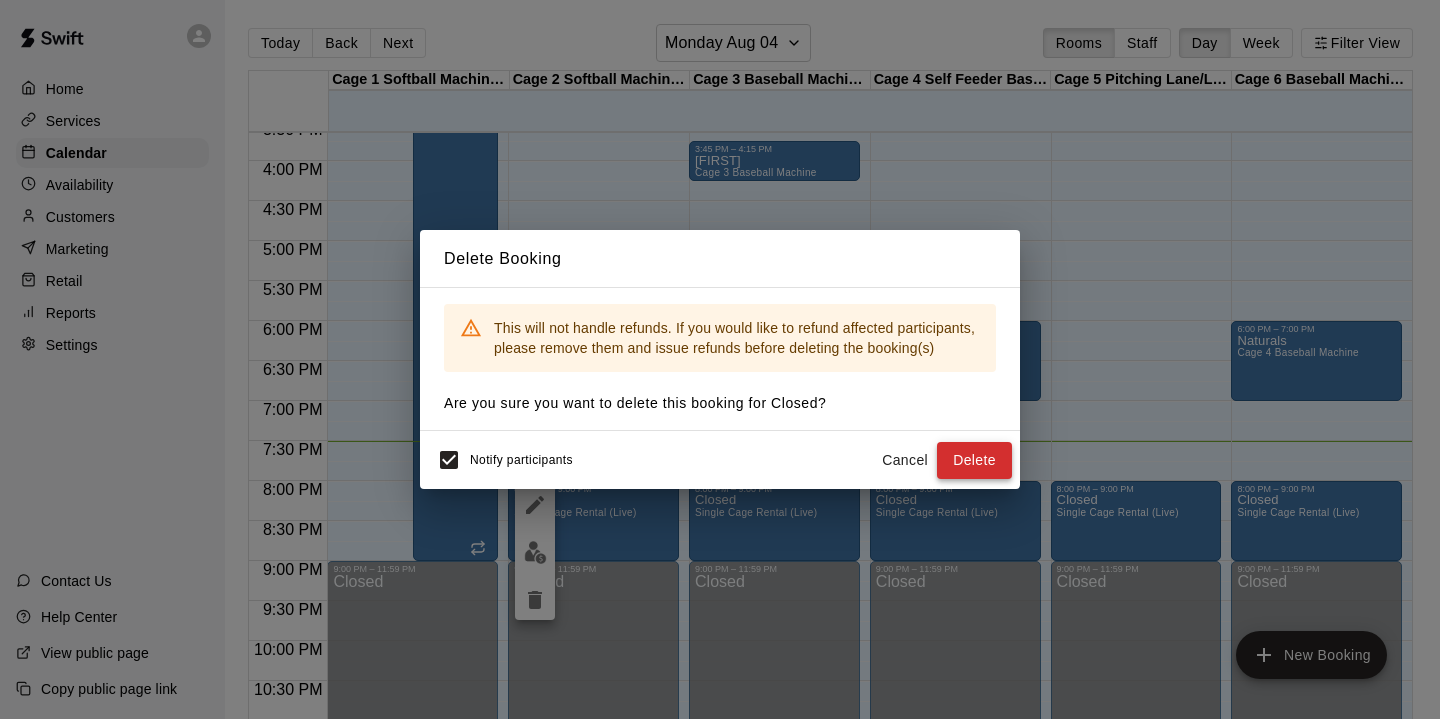 click on "Delete" at bounding box center (974, 460) 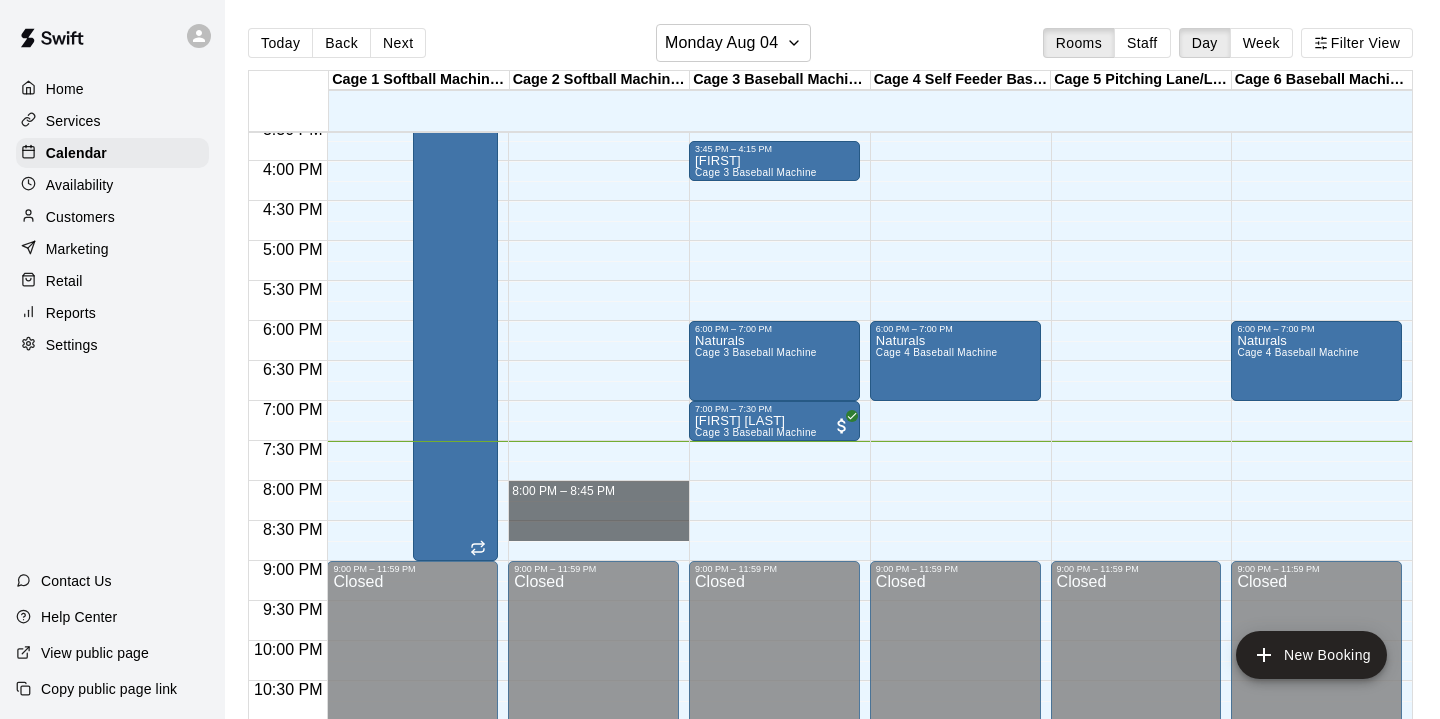 drag, startPoint x: 602, startPoint y: 492, endPoint x: 601, endPoint y: 534, distance: 42.0119 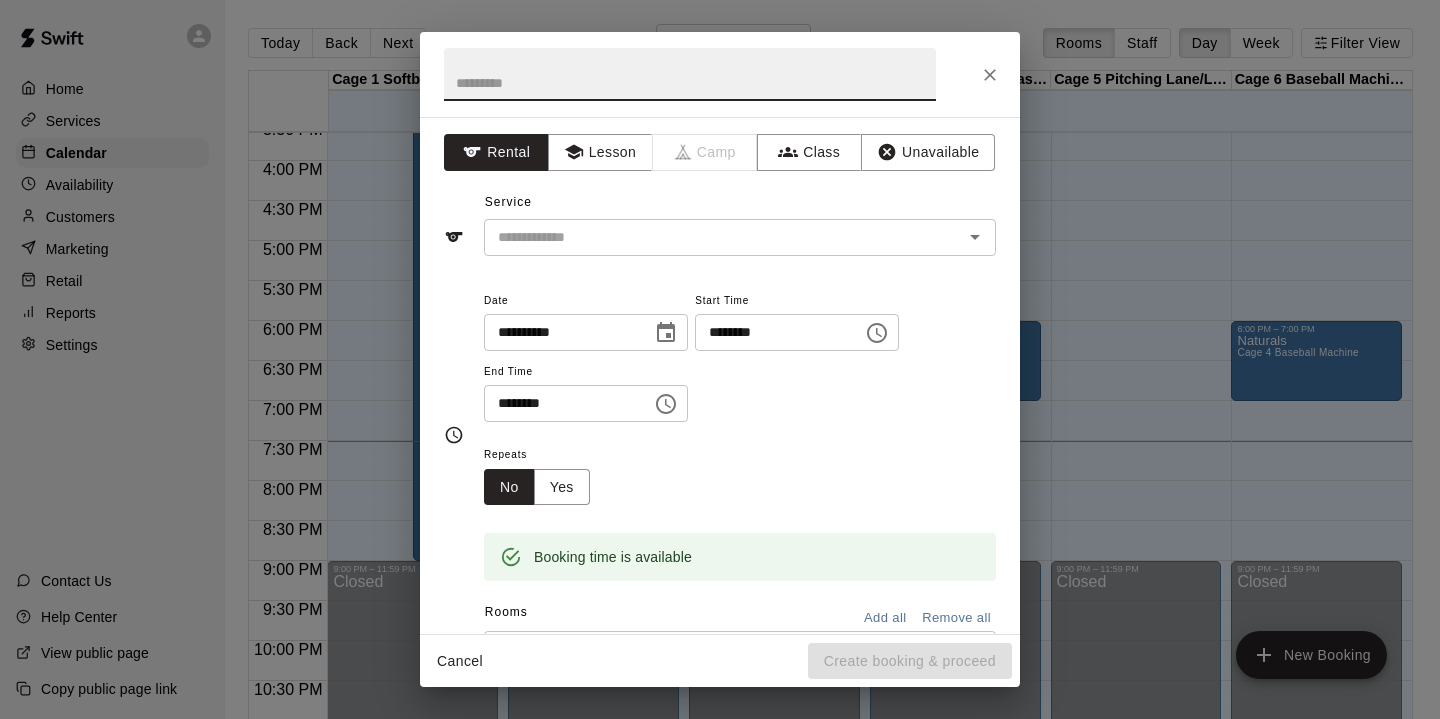 click at bounding box center [690, 74] 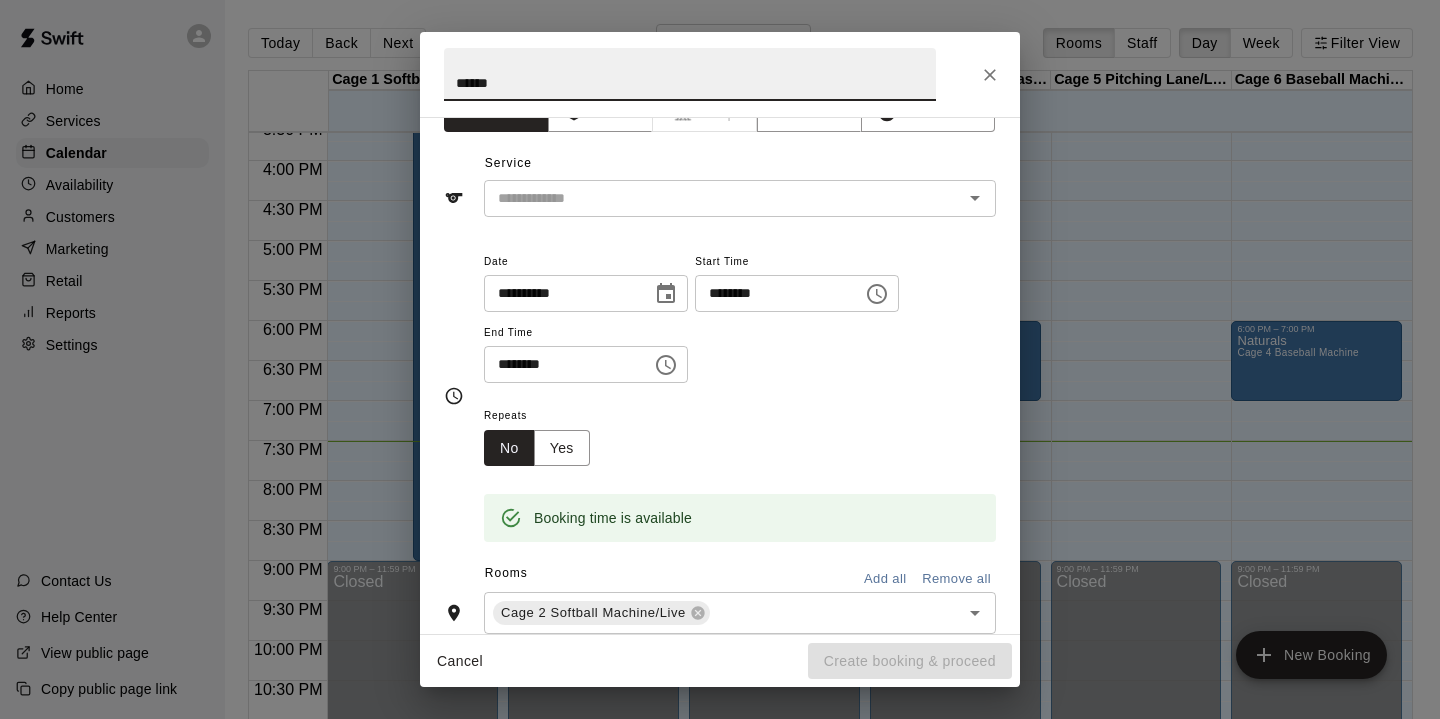 scroll, scrollTop: 81, scrollLeft: 0, axis: vertical 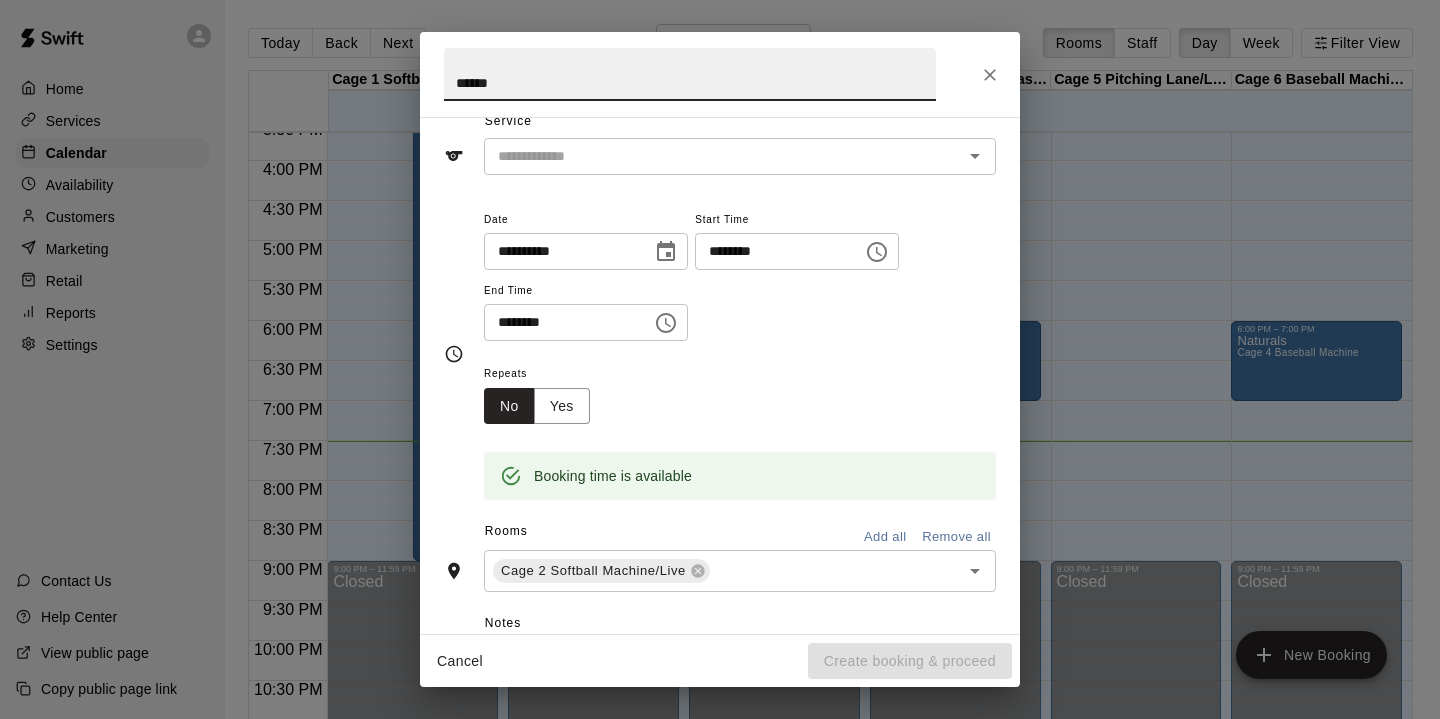 type on "******" 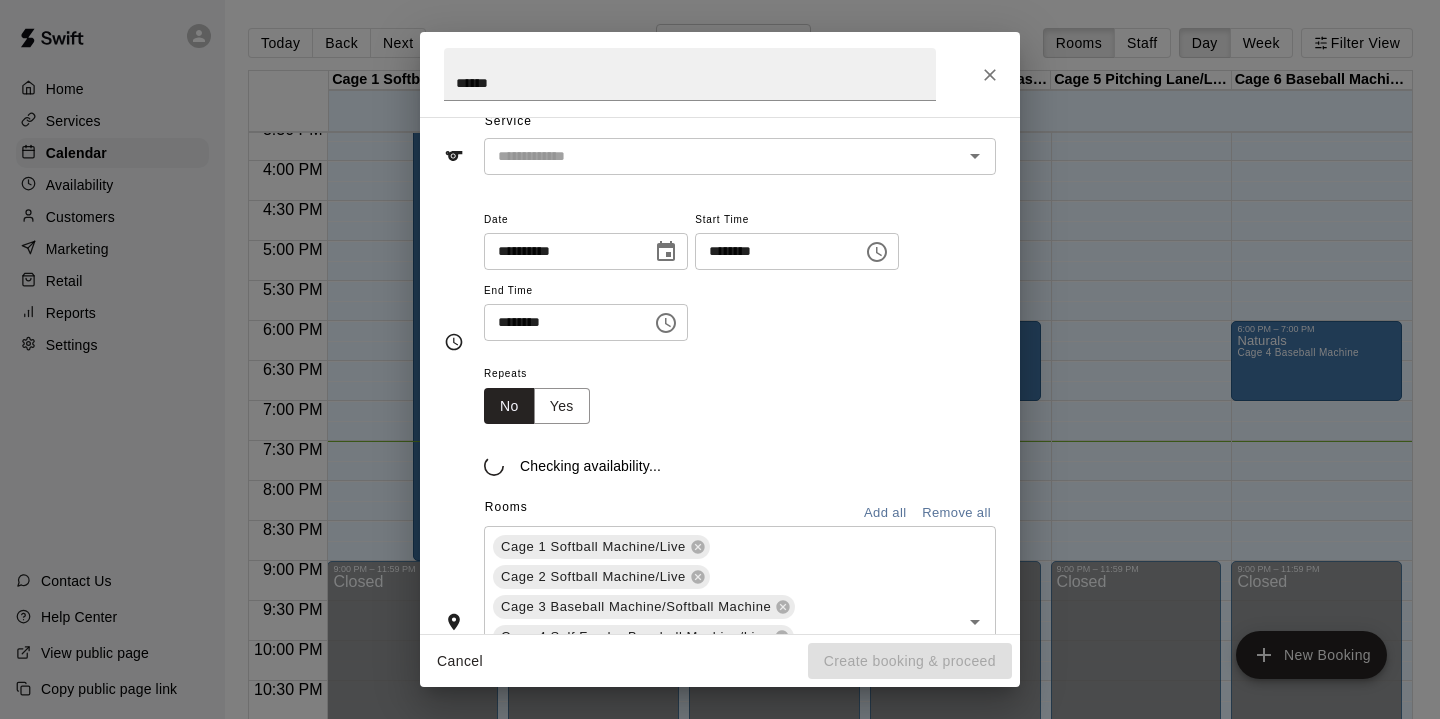 scroll, scrollTop: 0, scrollLeft: 0, axis: both 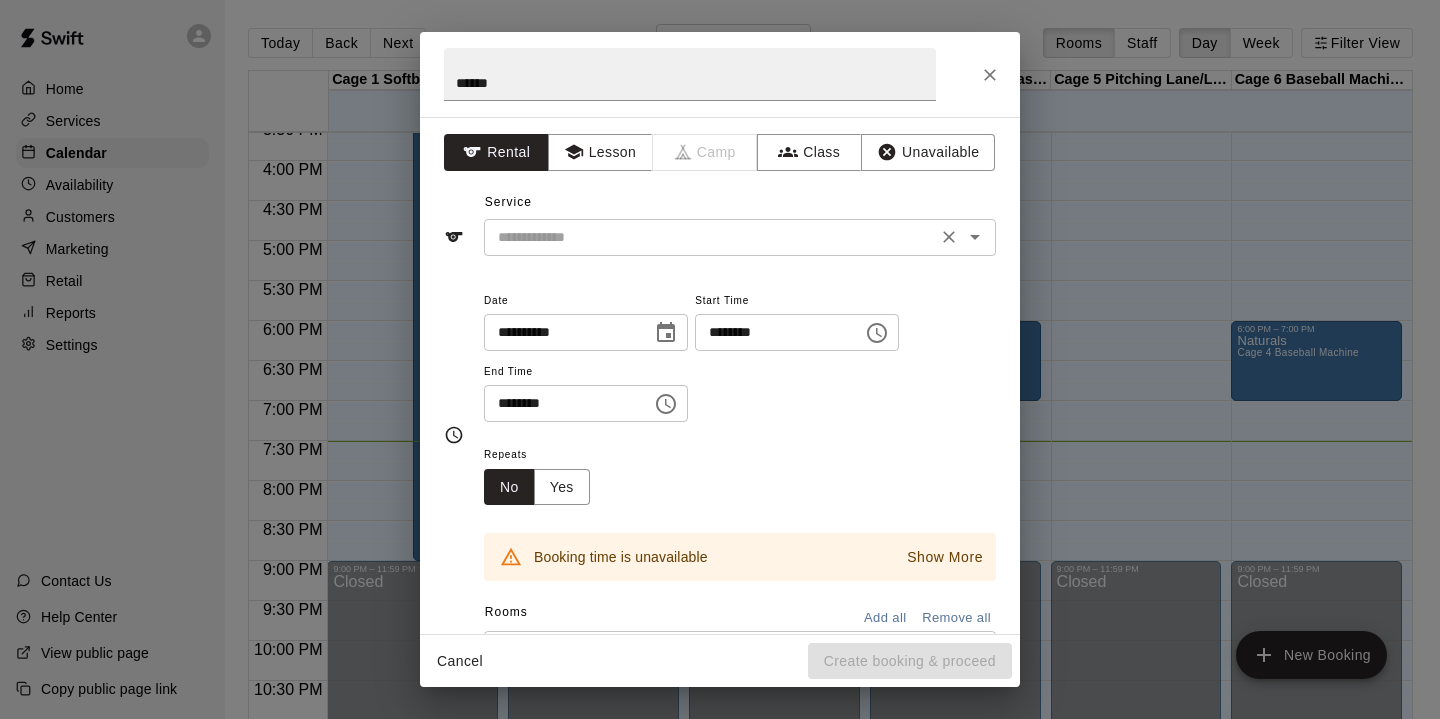 click at bounding box center [710, 237] 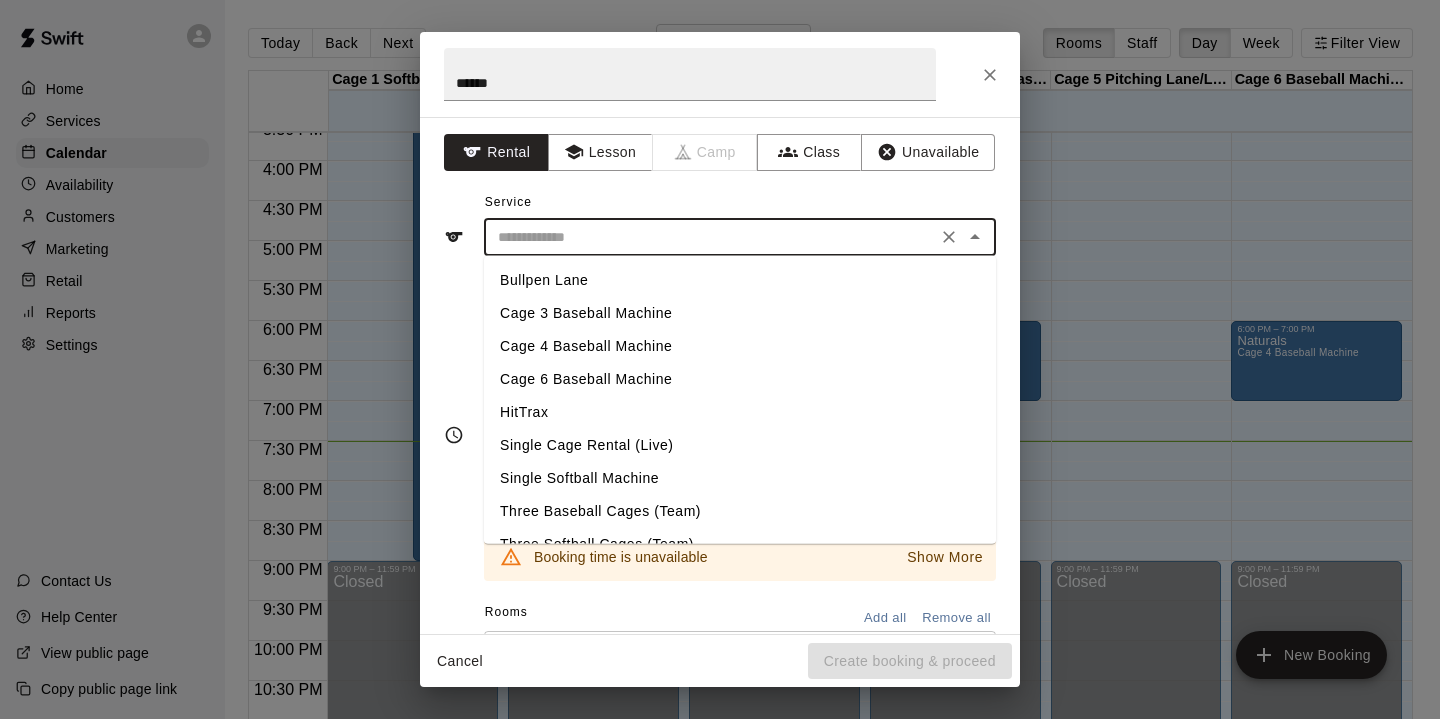 click on "Single Cage Rental (Live)" at bounding box center (740, 445) 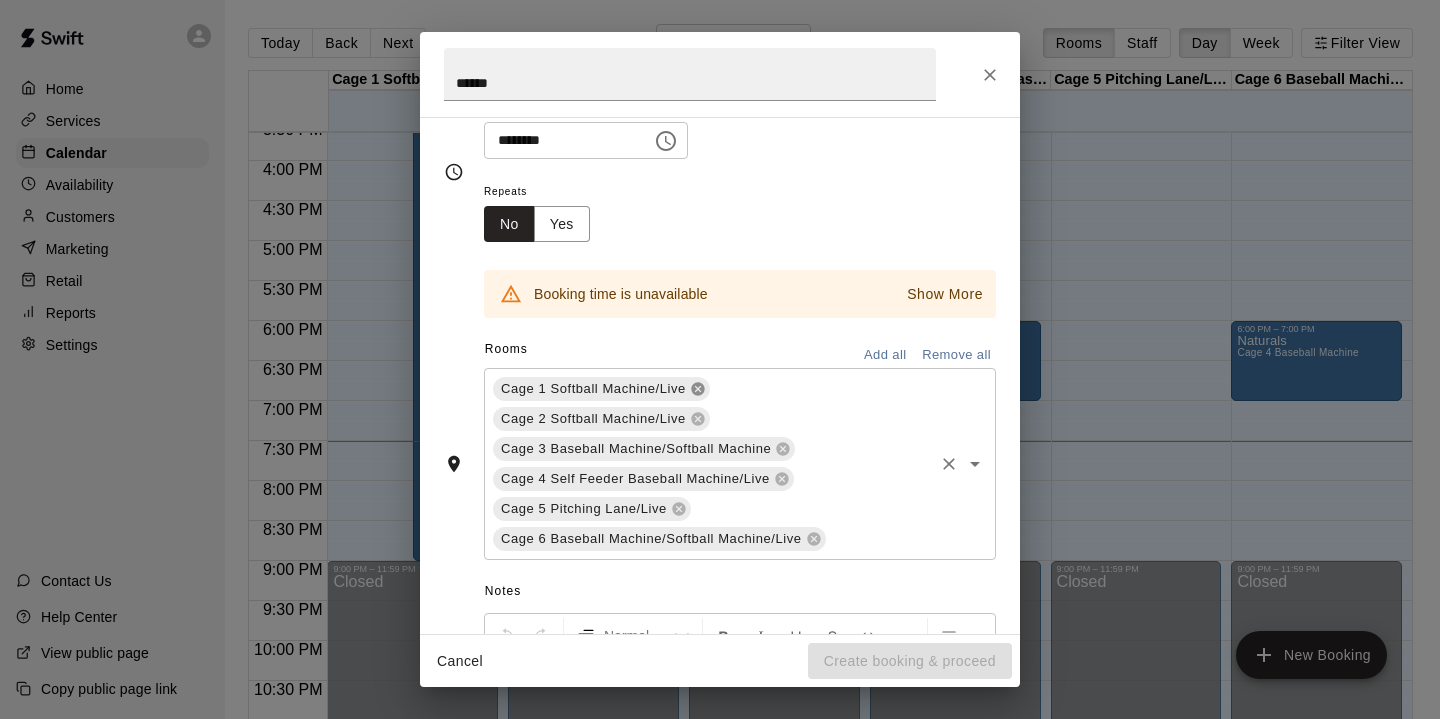 click 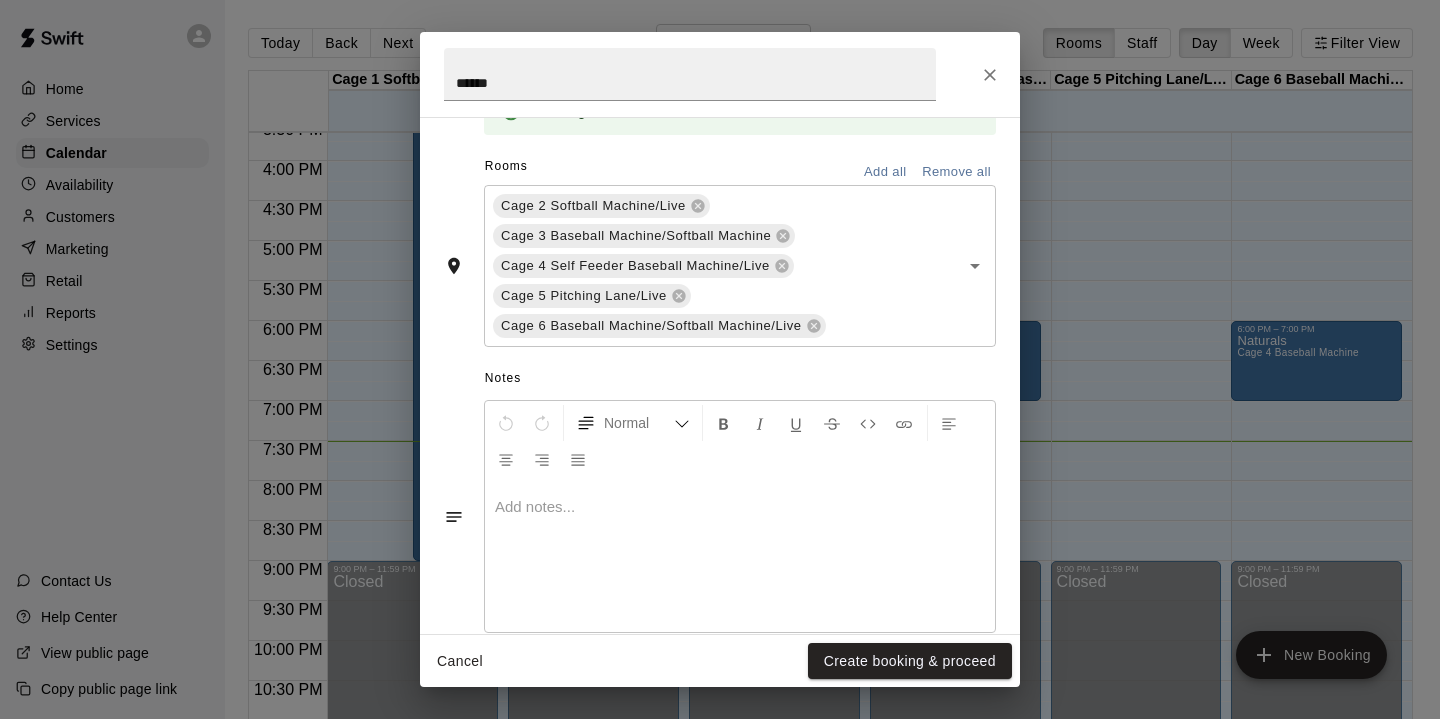 scroll, scrollTop: 482, scrollLeft: 0, axis: vertical 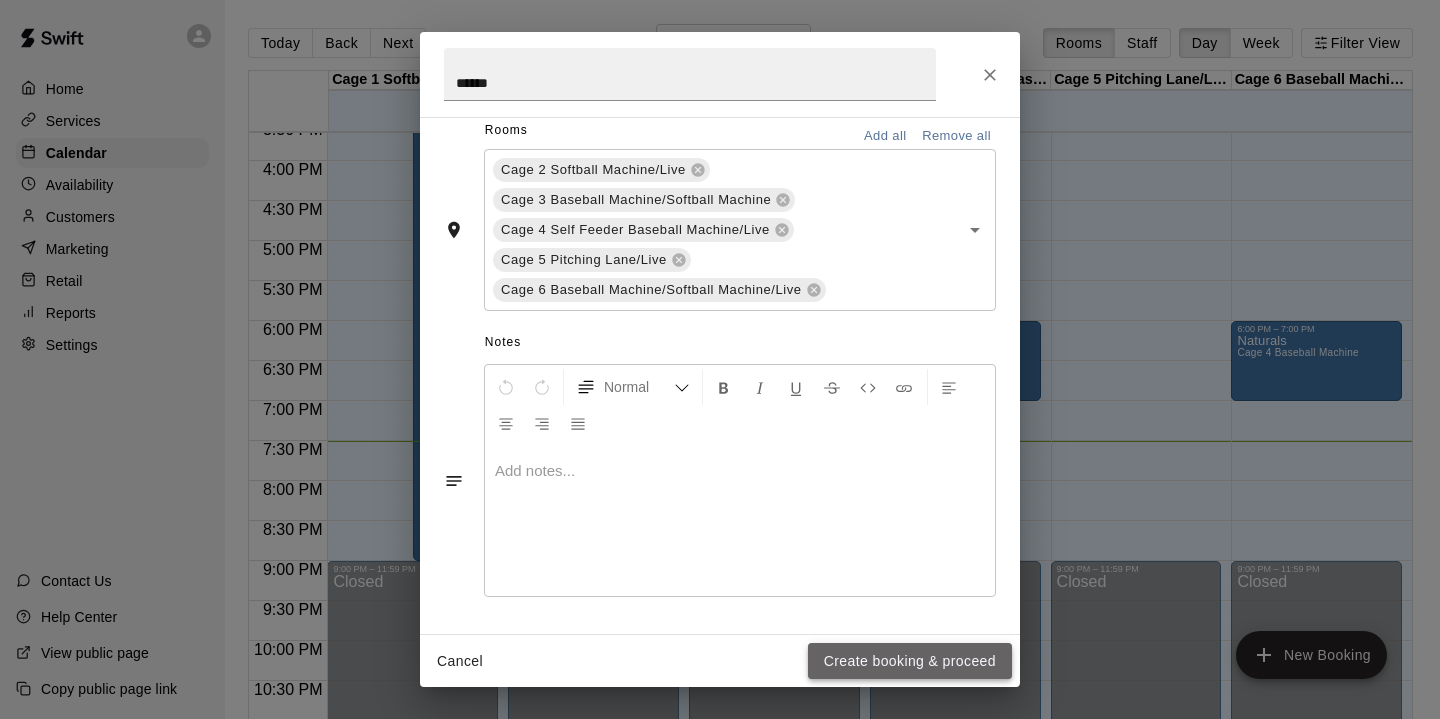 click on "Create booking & proceed" at bounding box center [910, 661] 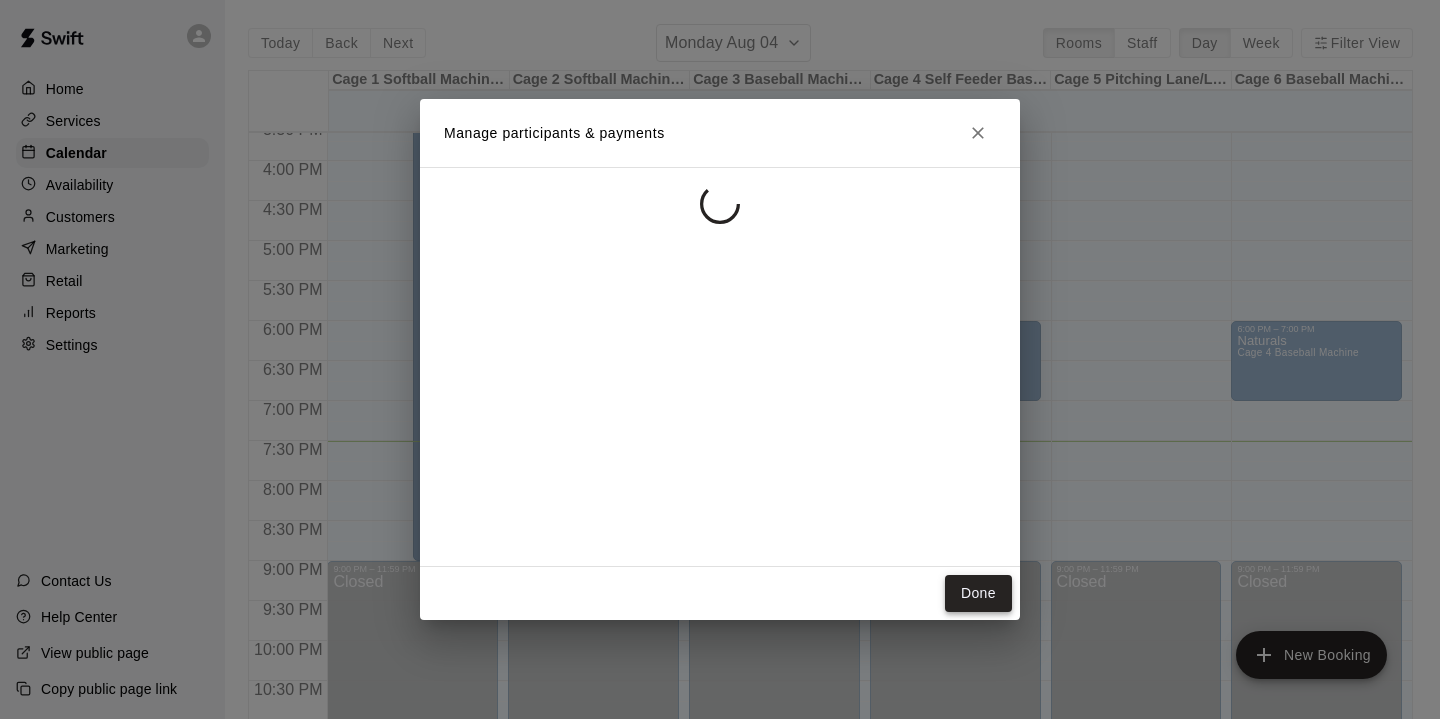 click on "Done" at bounding box center [978, 593] 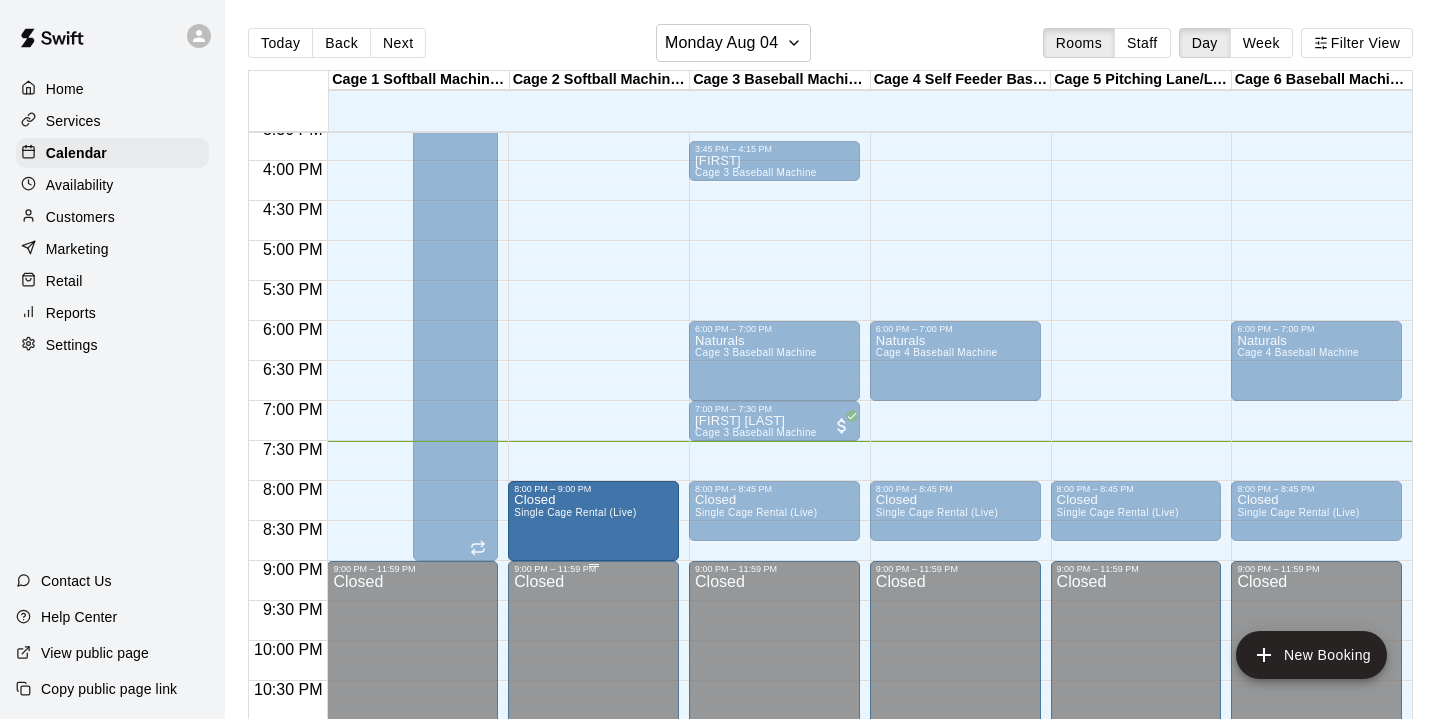 drag, startPoint x: 594, startPoint y: 537, endPoint x: 585, endPoint y: 564, distance: 28.460499 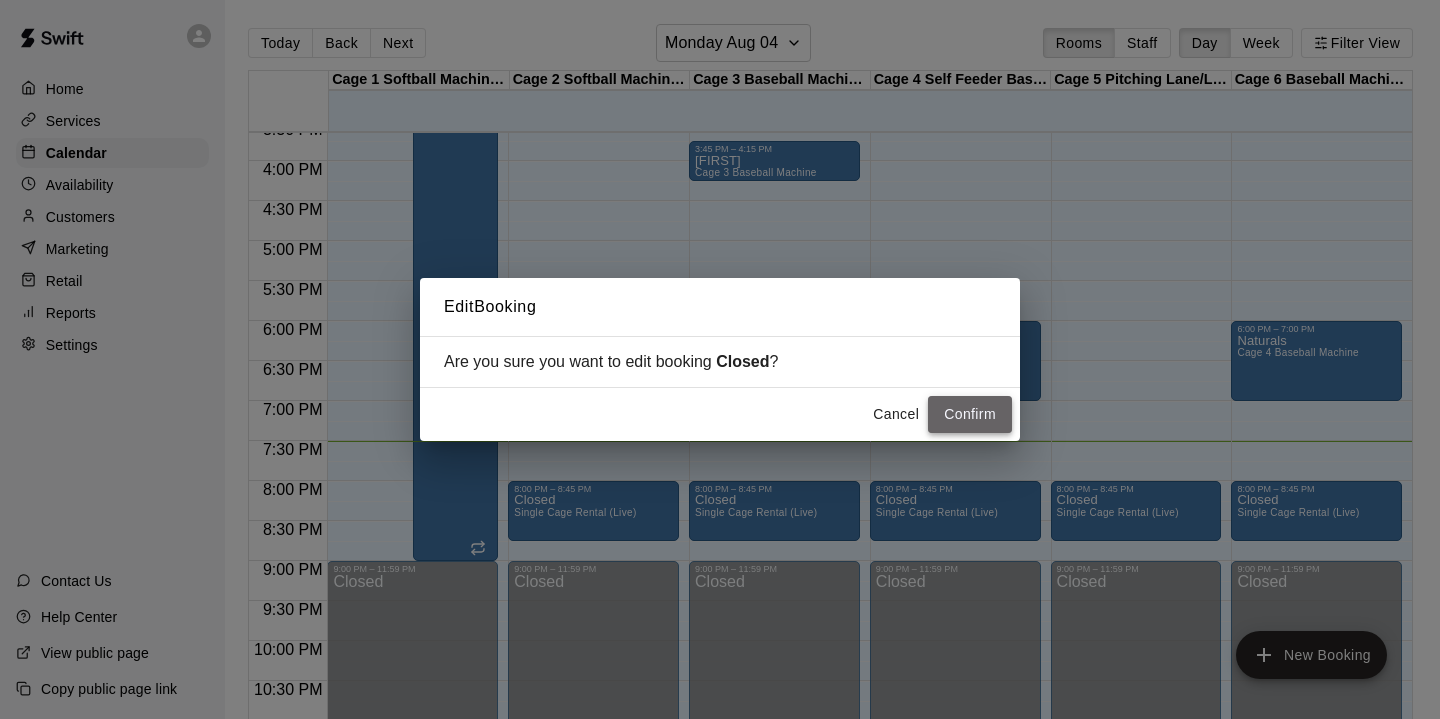 click on "Confirm" at bounding box center (970, 414) 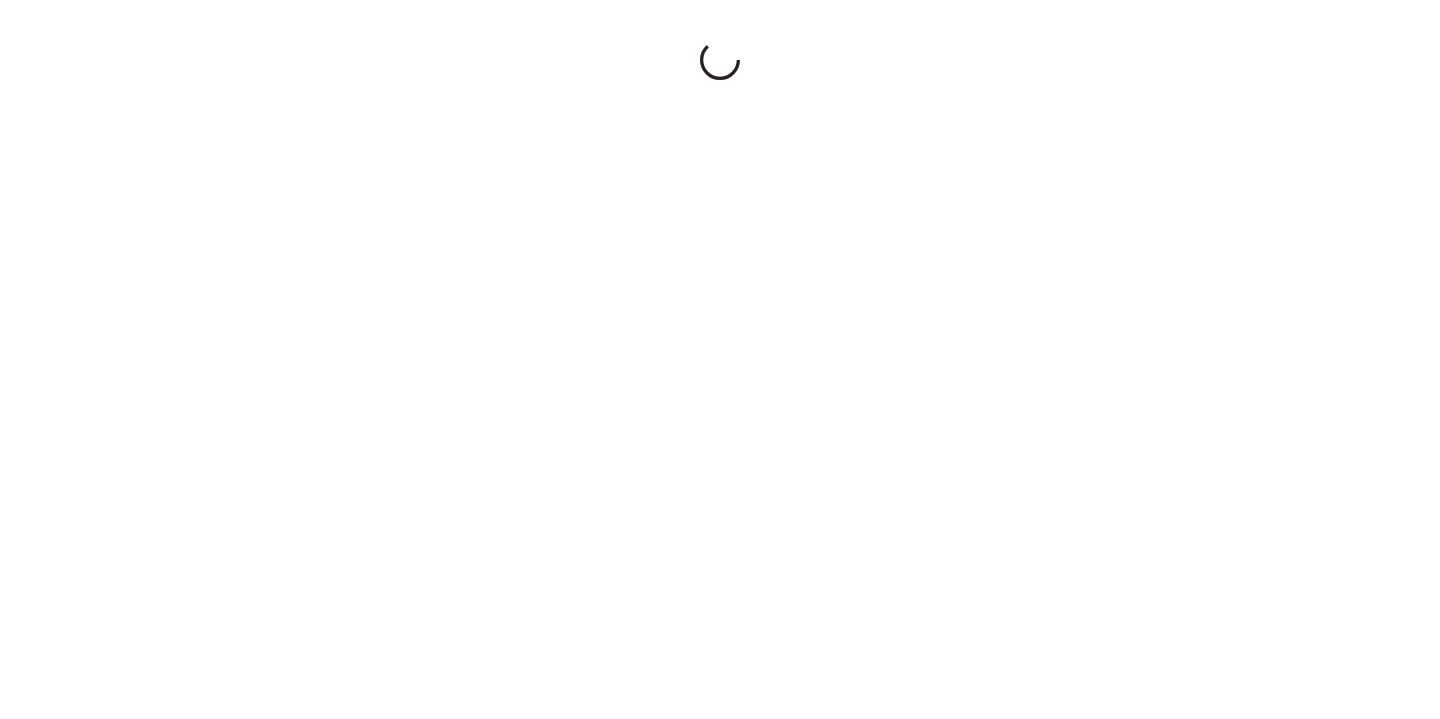 scroll, scrollTop: 0, scrollLeft: 0, axis: both 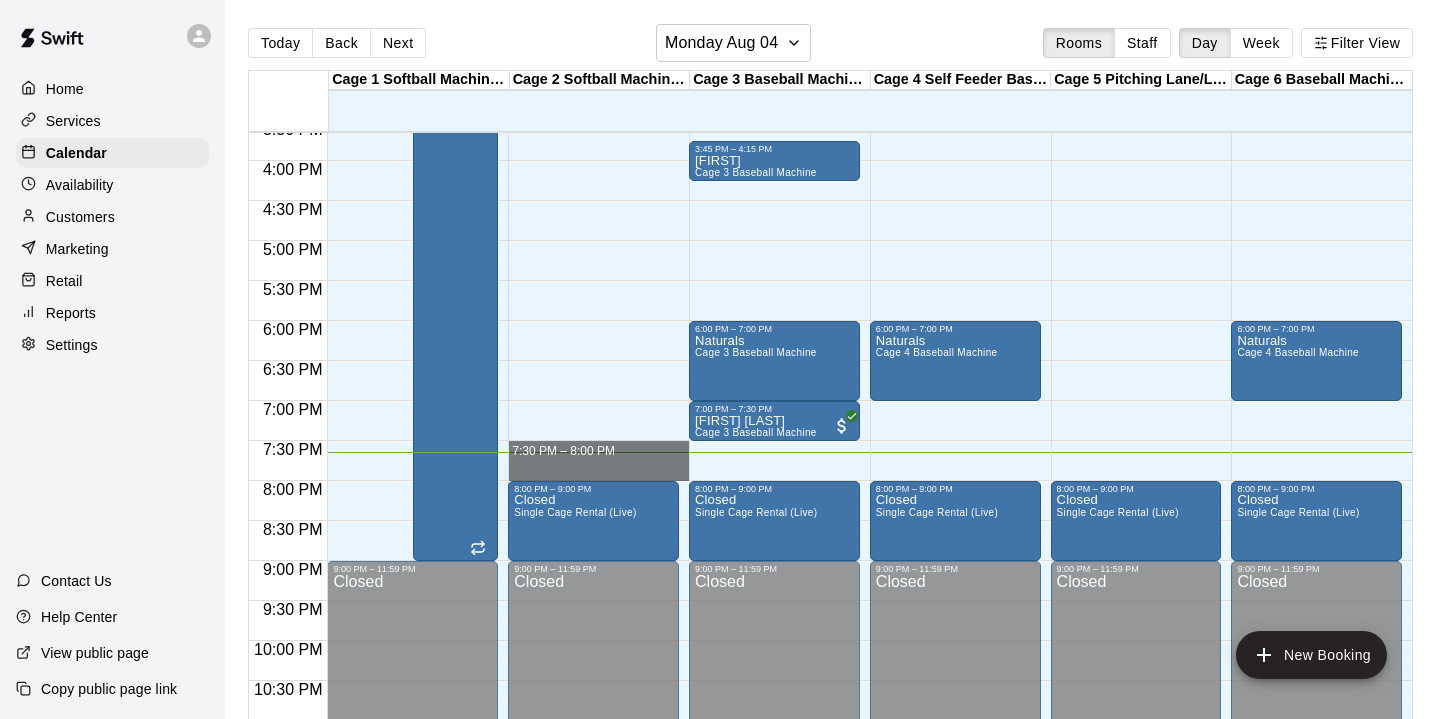 drag, startPoint x: 616, startPoint y: 446, endPoint x: 616, endPoint y: 466, distance: 20 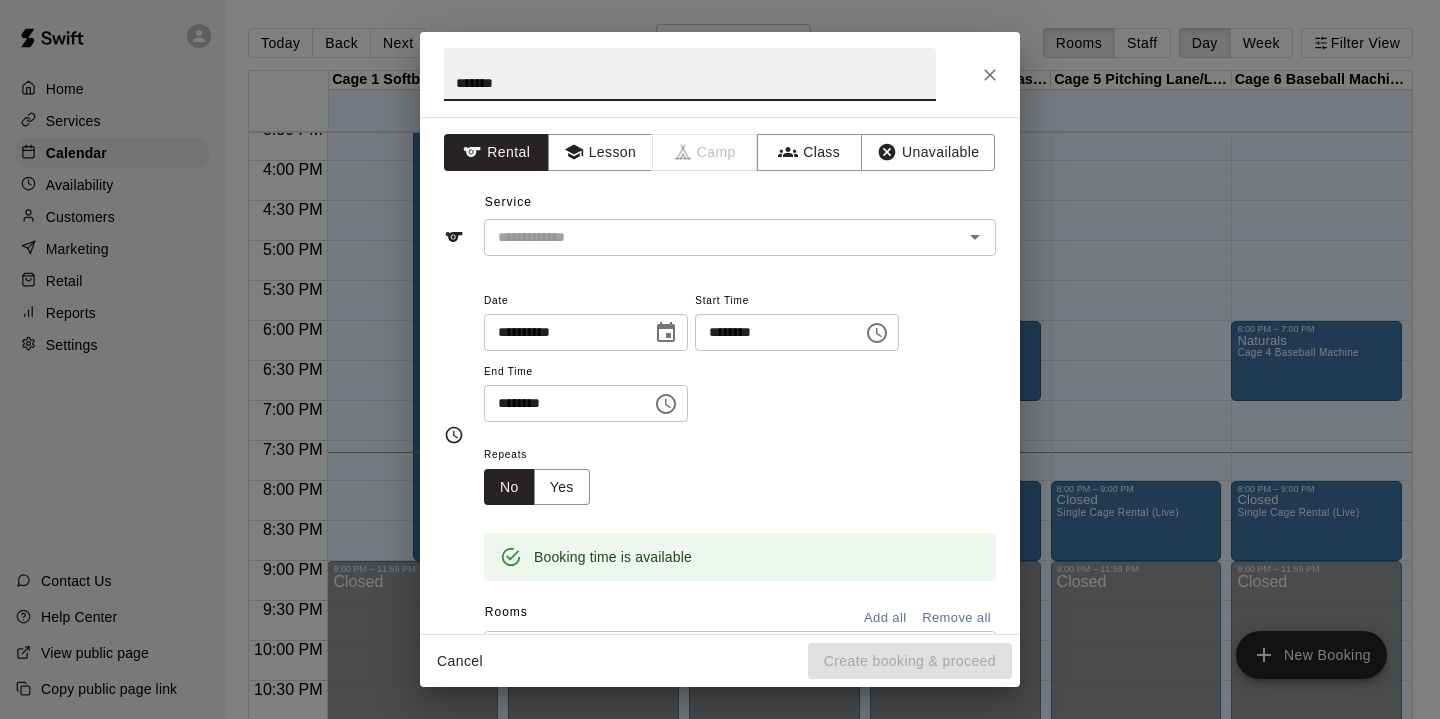 type on "*******" 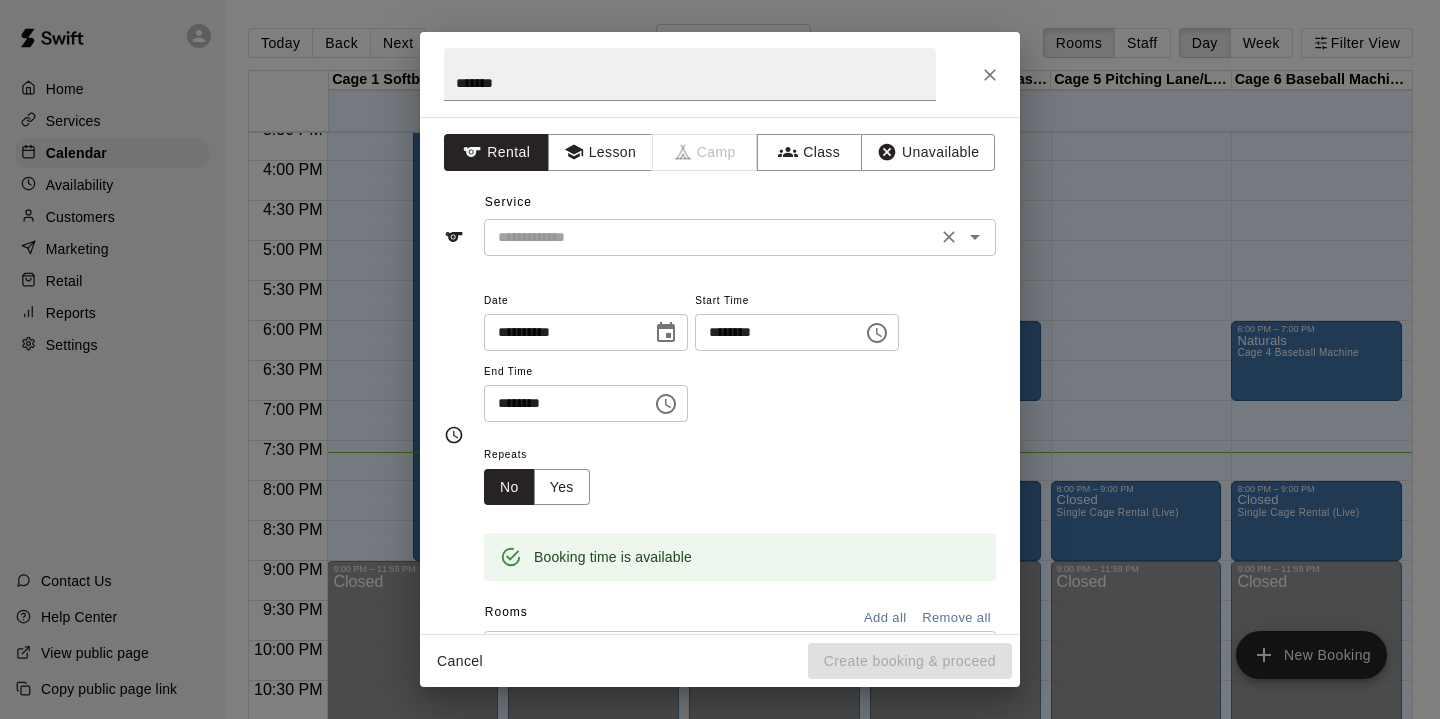 click at bounding box center [710, 237] 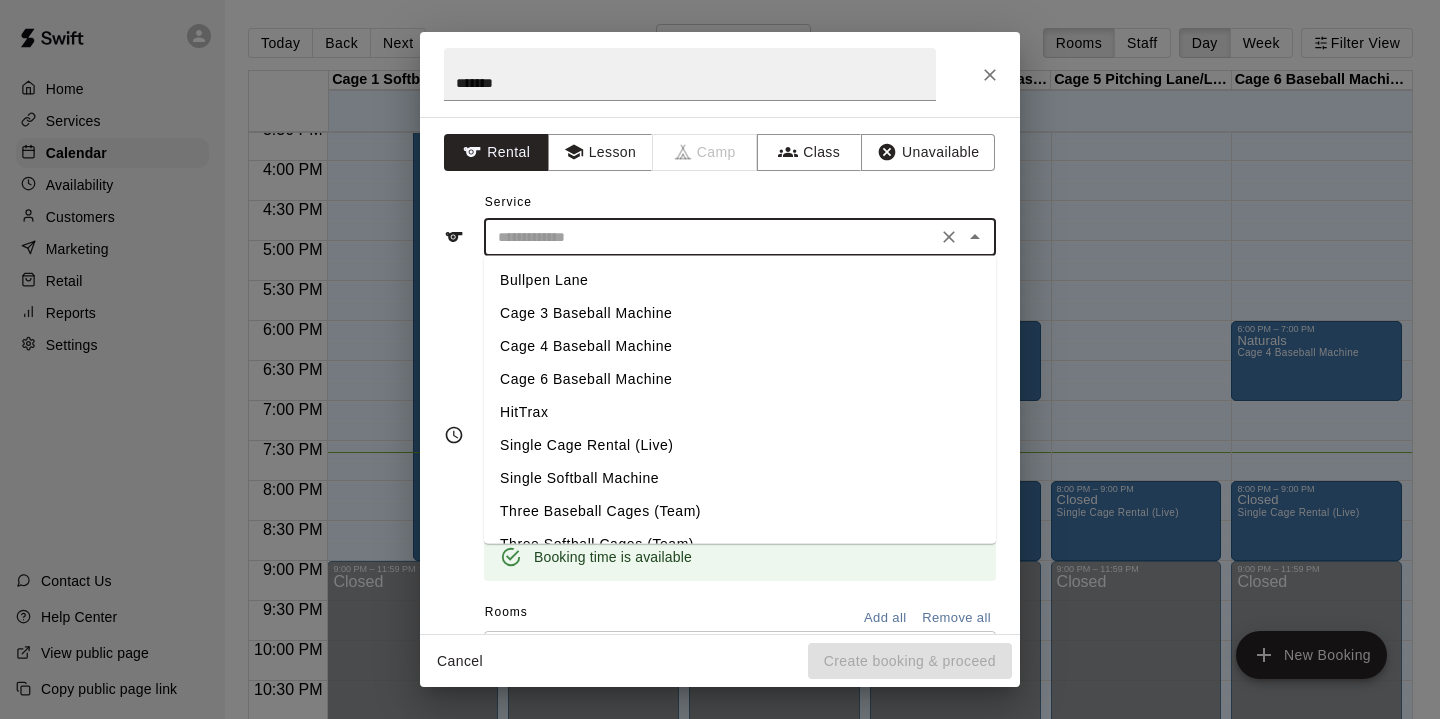 click on "Single Cage Rental (Live)" at bounding box center (740, 445) 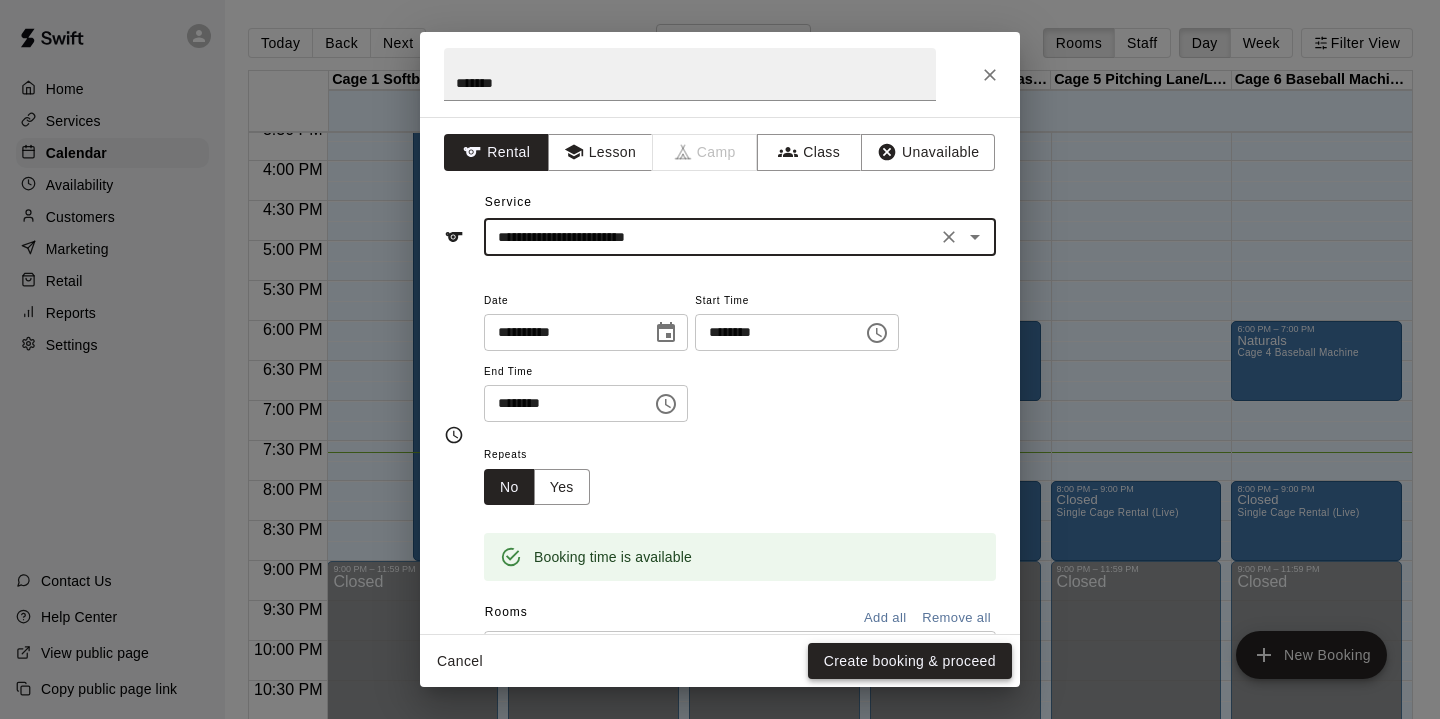click on "Create booking & proceed" at bounding box center (910, 661) 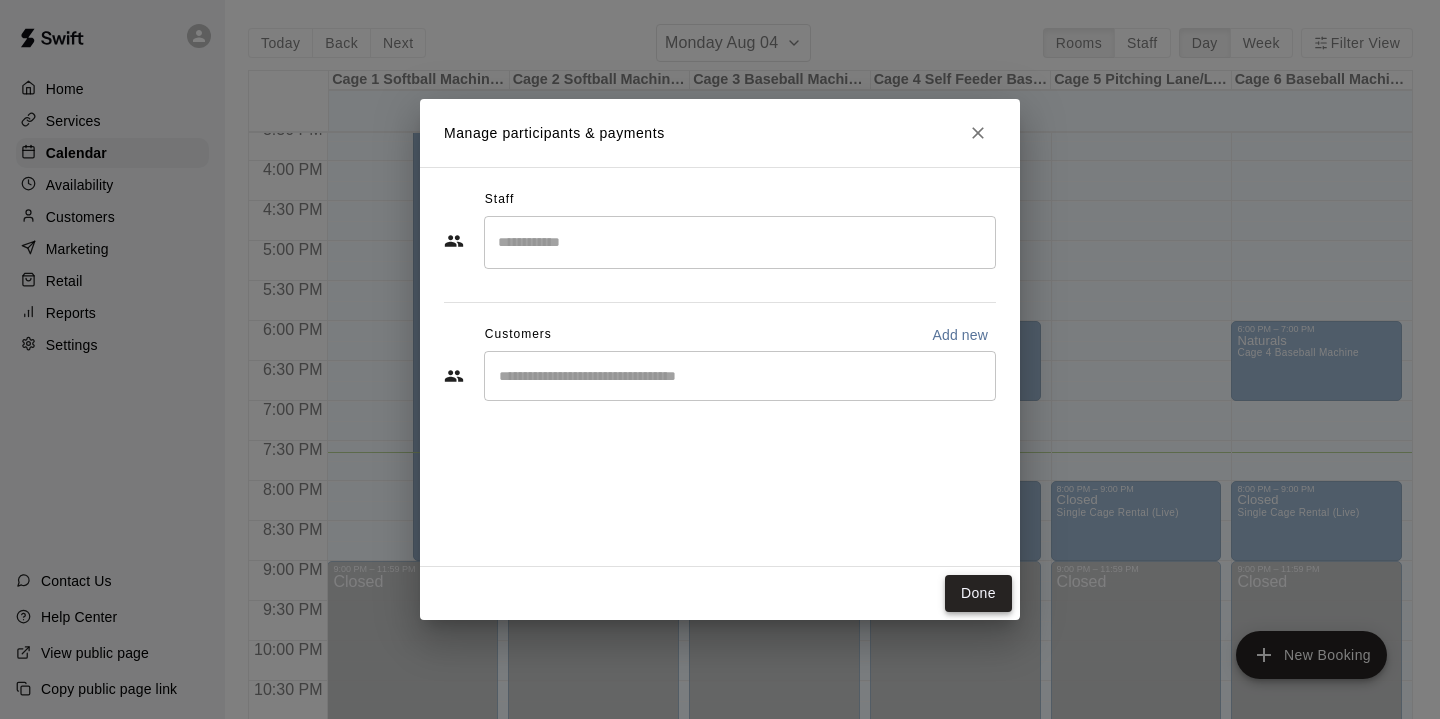 click on "Done" at bounding box center [978, 593] 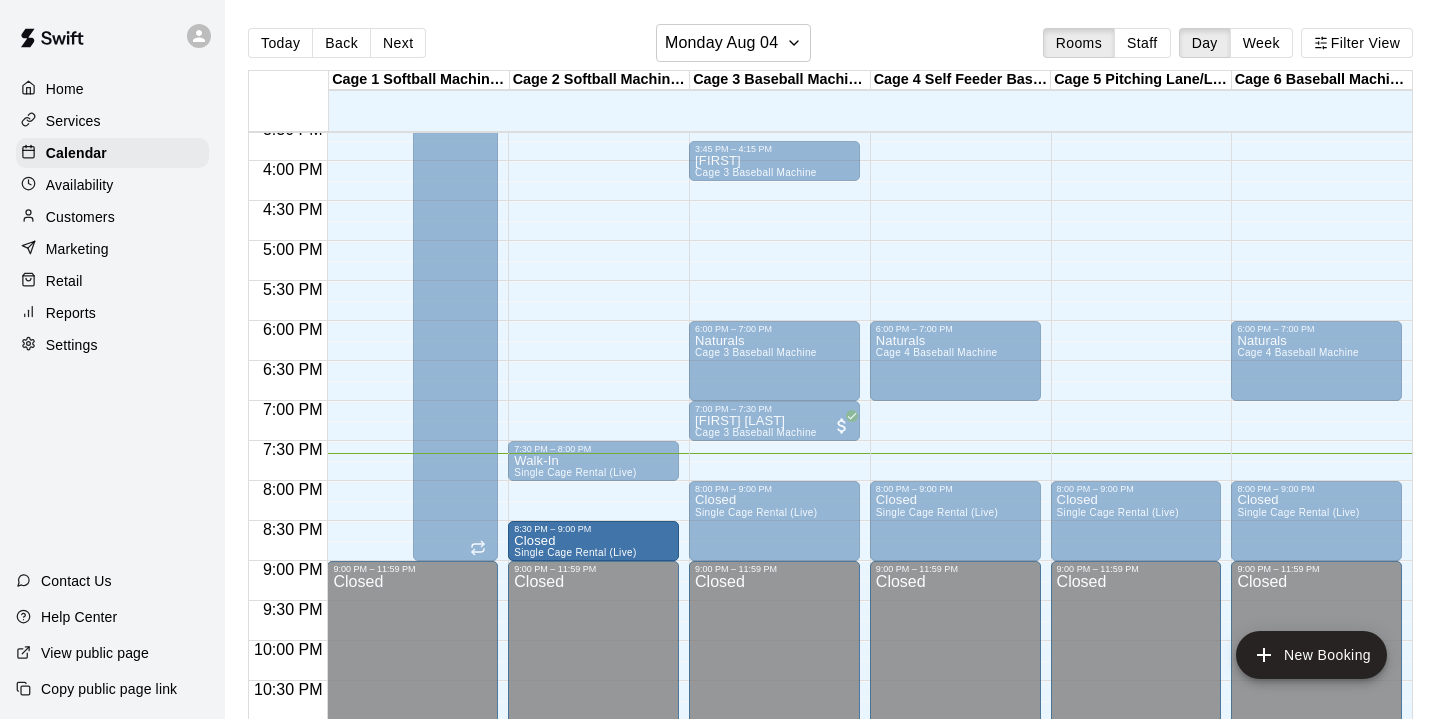 drag, startPoint x: 592, startPoint y: 486, endPoint x: 591, endPoint y: 524, distance: 38.013157 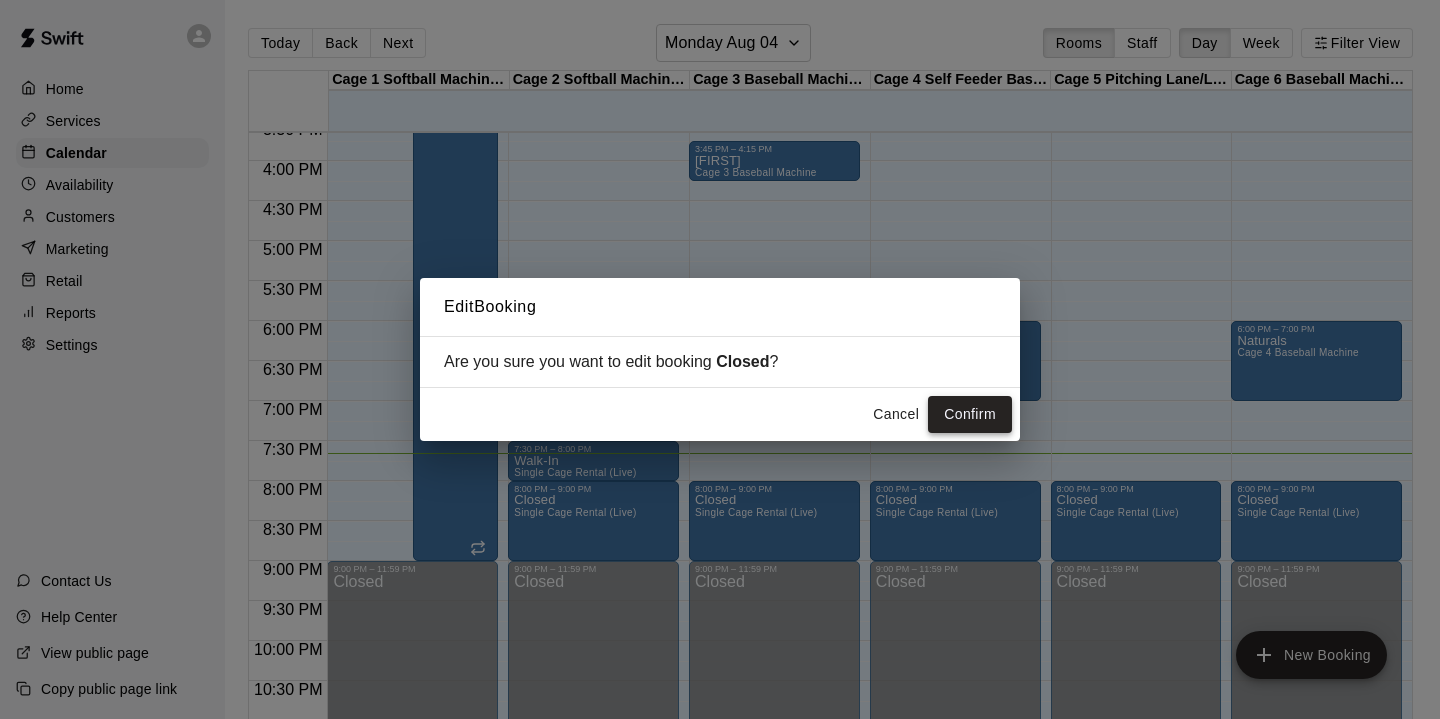 click on "Confirm" at bounding box center [970, 414] 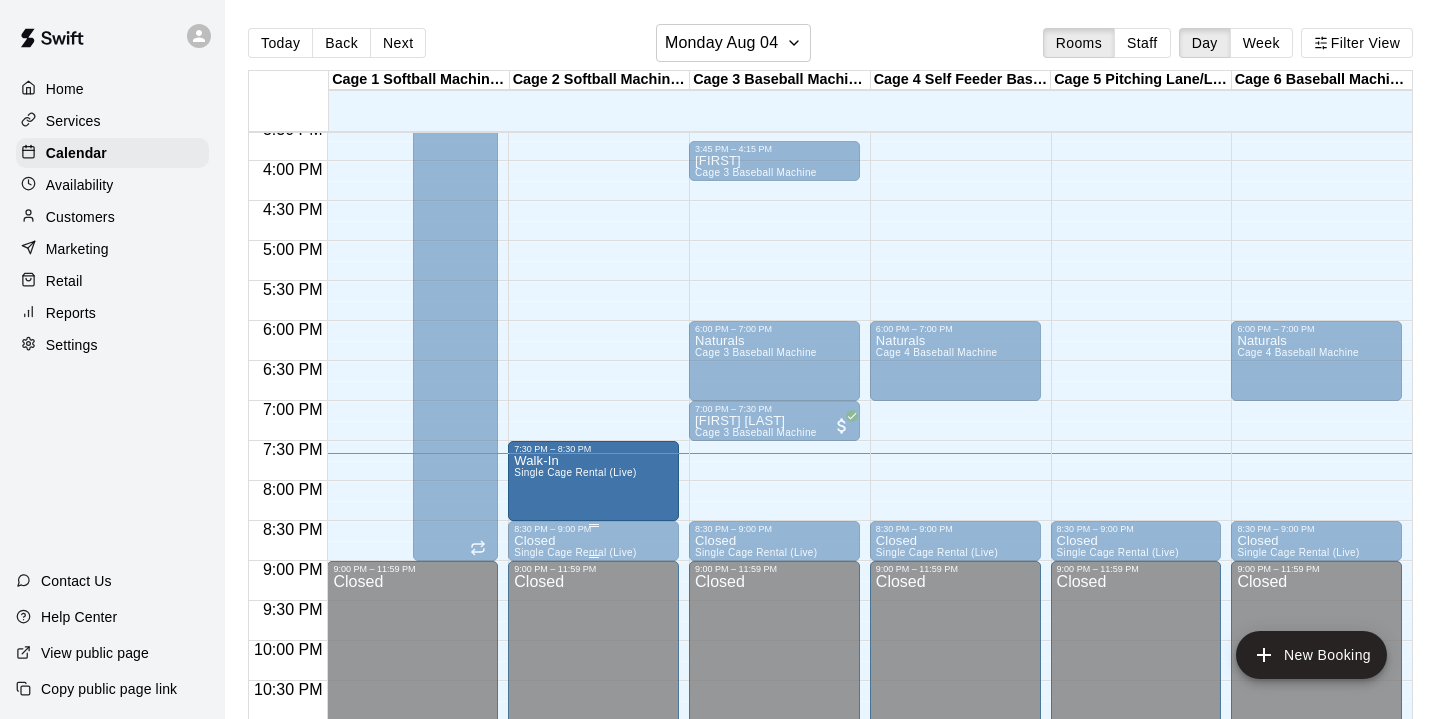 drag, startPoint x: 596, startPoint y: 478, endPoint x: 591, endPoint y: 527, distance: 49.25444 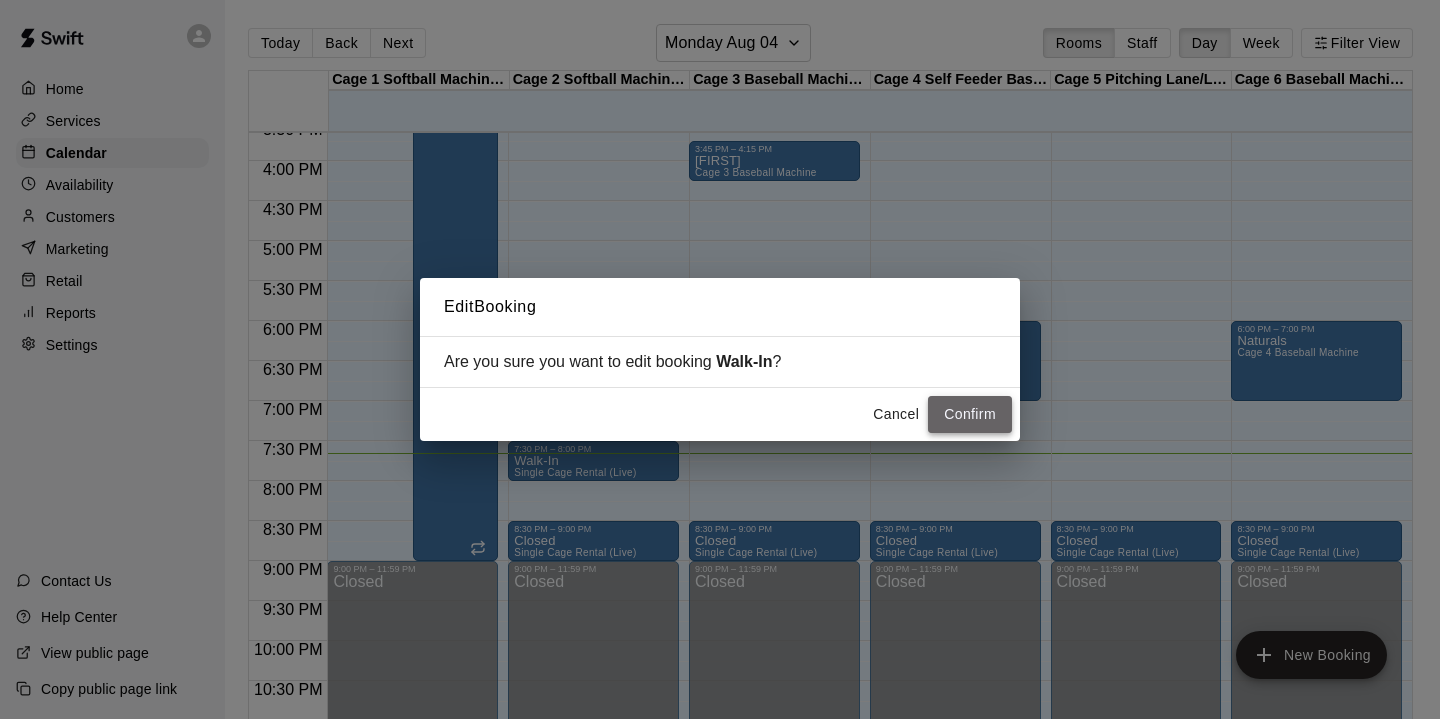click on "Confirm" at bounding box center [970, 414] 